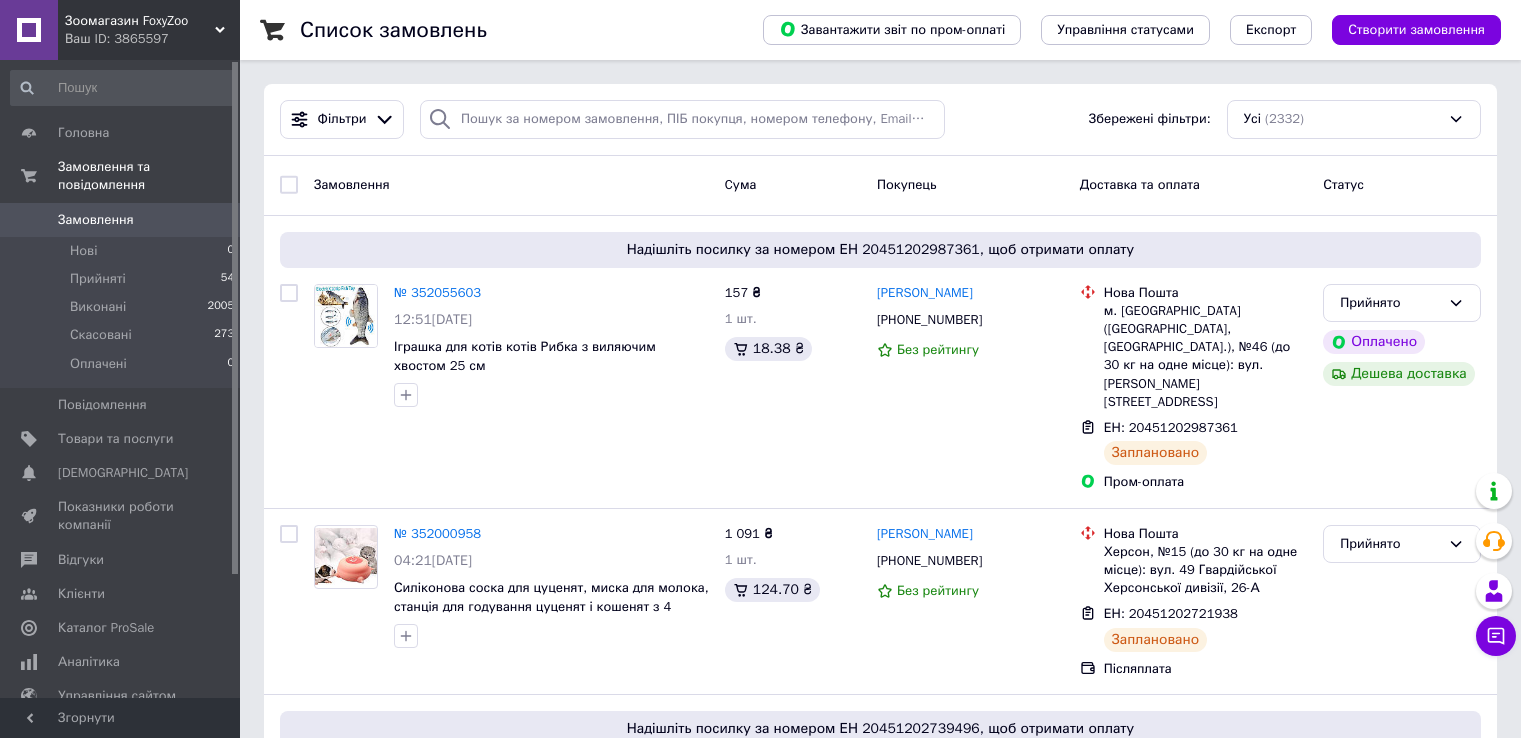 scroll, scrollTop: 0, scrollLeft: 0, axis: both 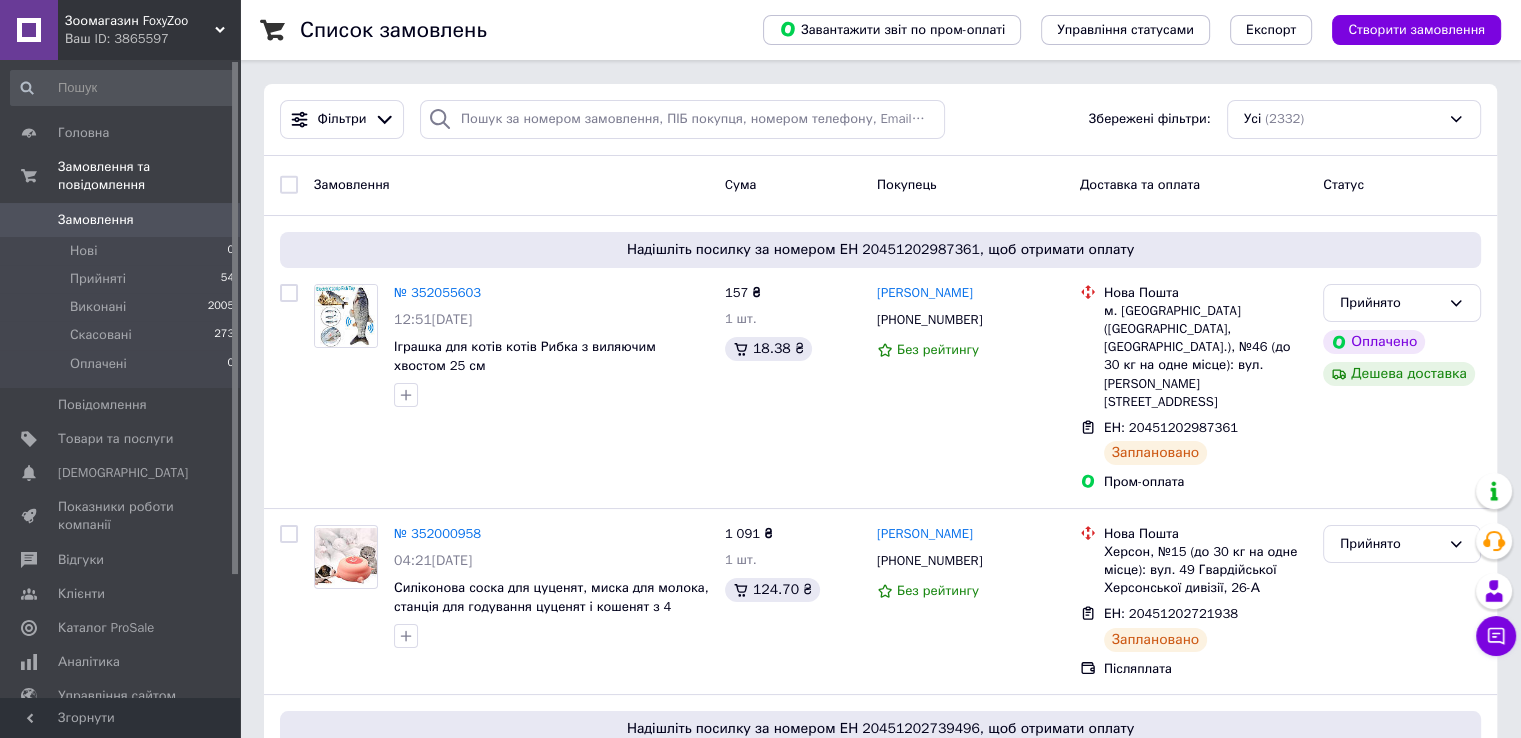 click on "Замовлення" at bounding box center (96, 220) 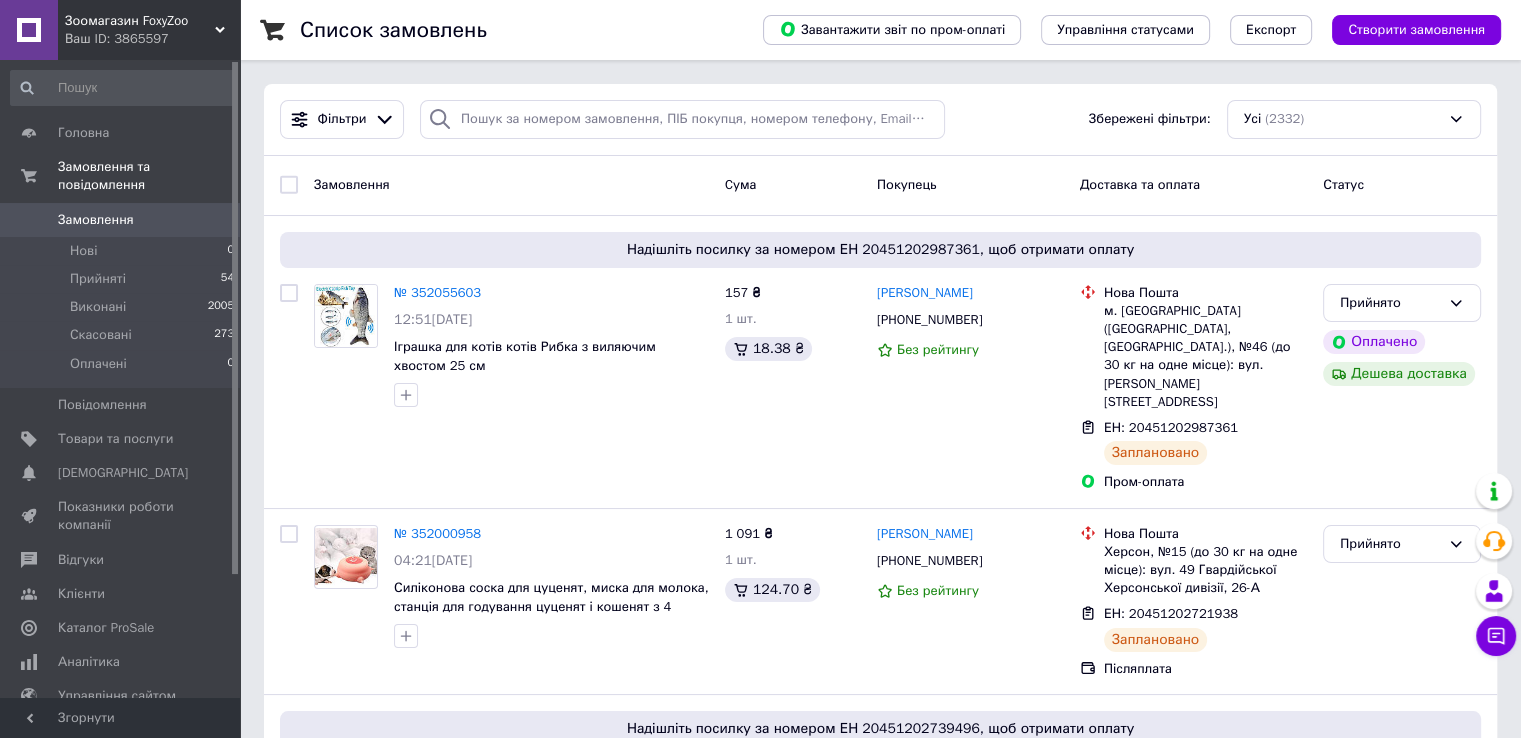 click on "Замовлення" at bounding box center [96, 220] 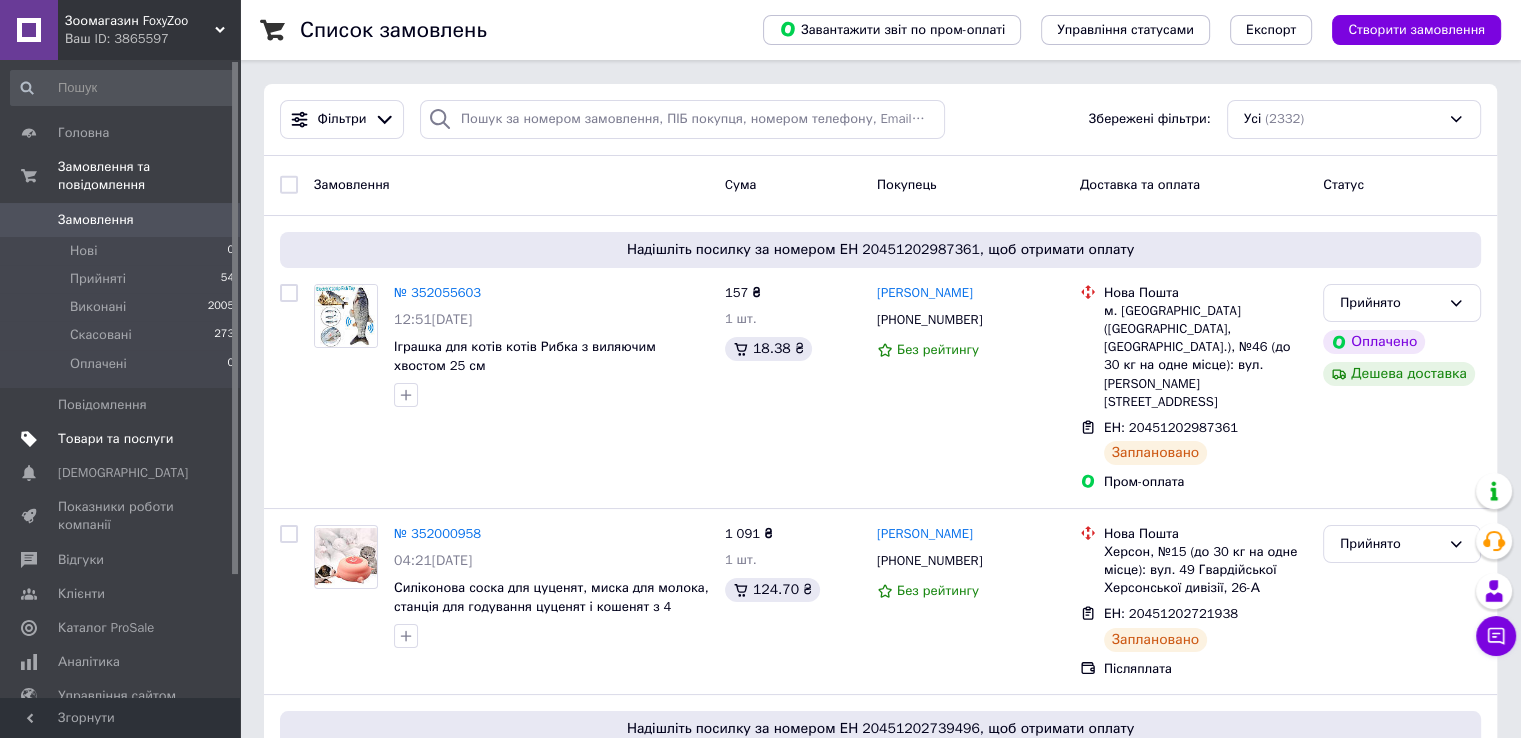 click on "Товари та послуги" at bounding box center (115, 439) 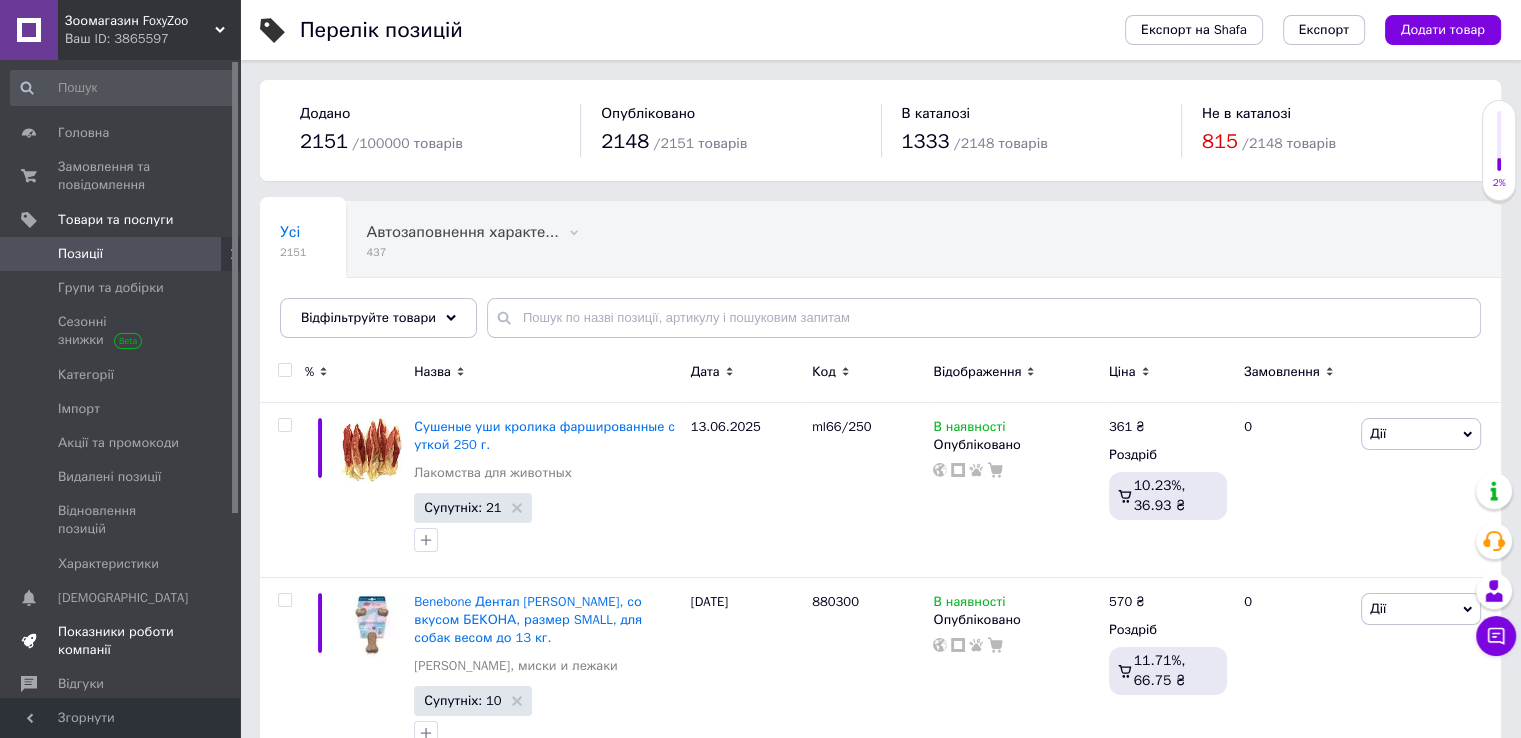 click on "Показники роботи компанії" at bounding box center [121, 641] 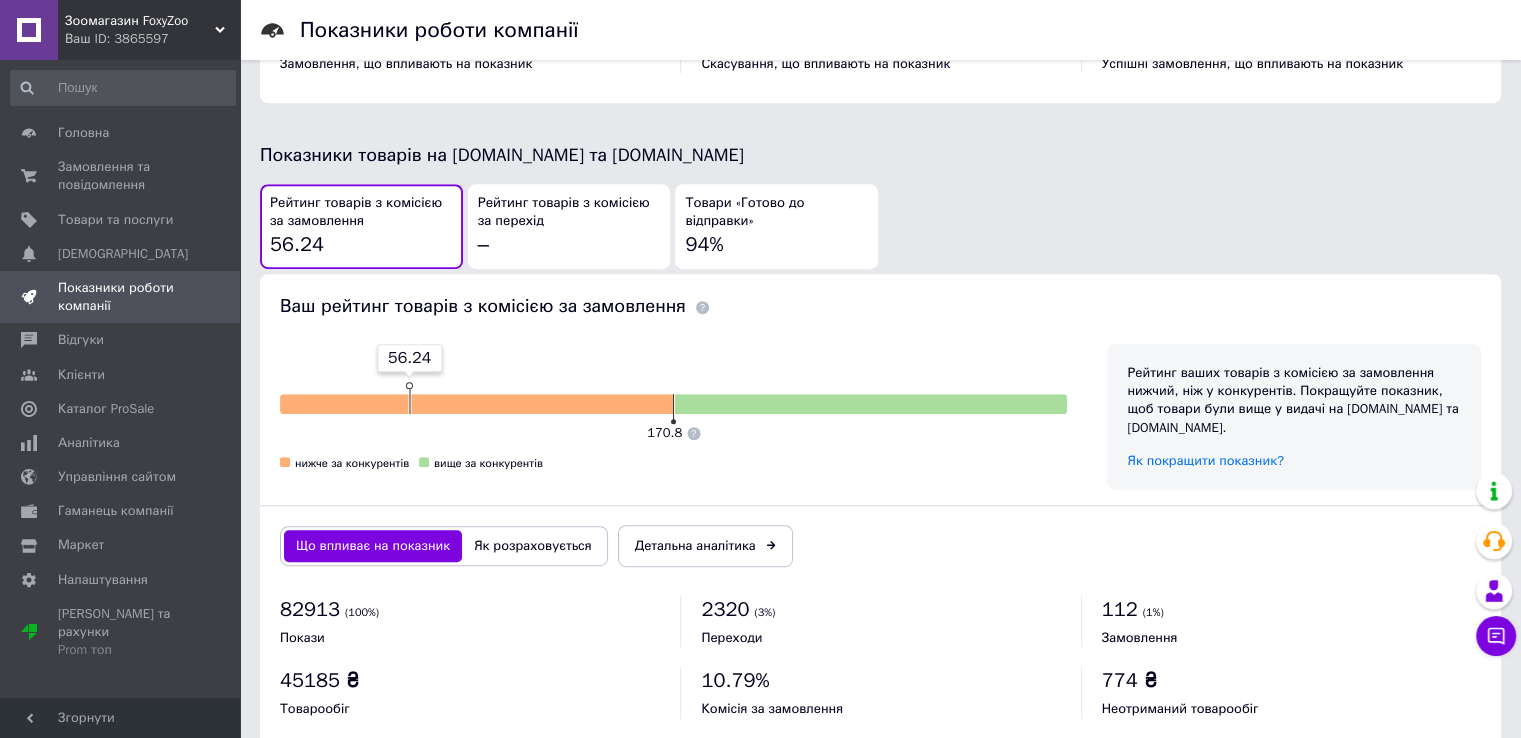 scroll, scrollTop: 1031, scrollLeft: 0, axis: vertical 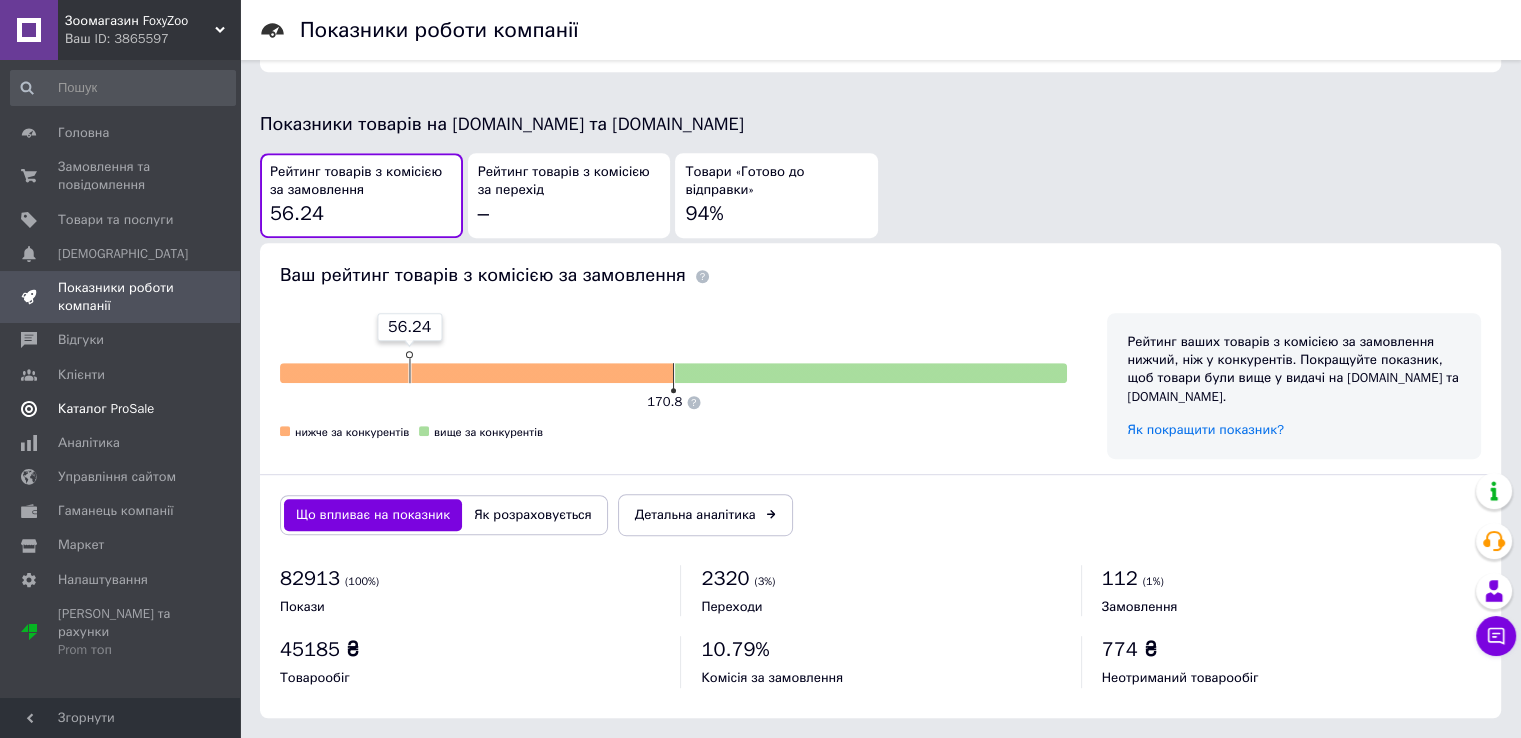 click on "Каталог ProSale" at bounding box center (106, 409) 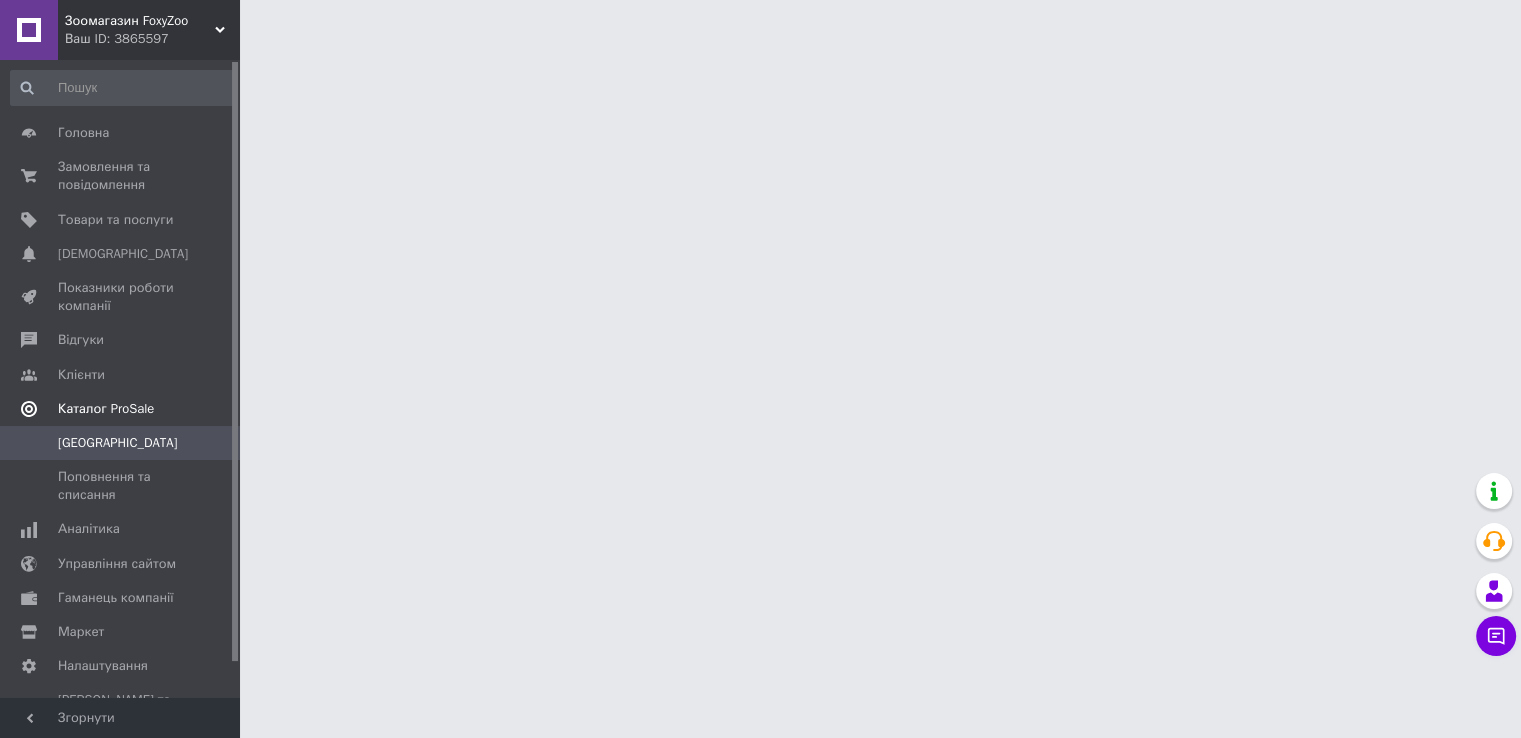 scroll, scrollTop: 0, scrollLeft: 0, axis: both 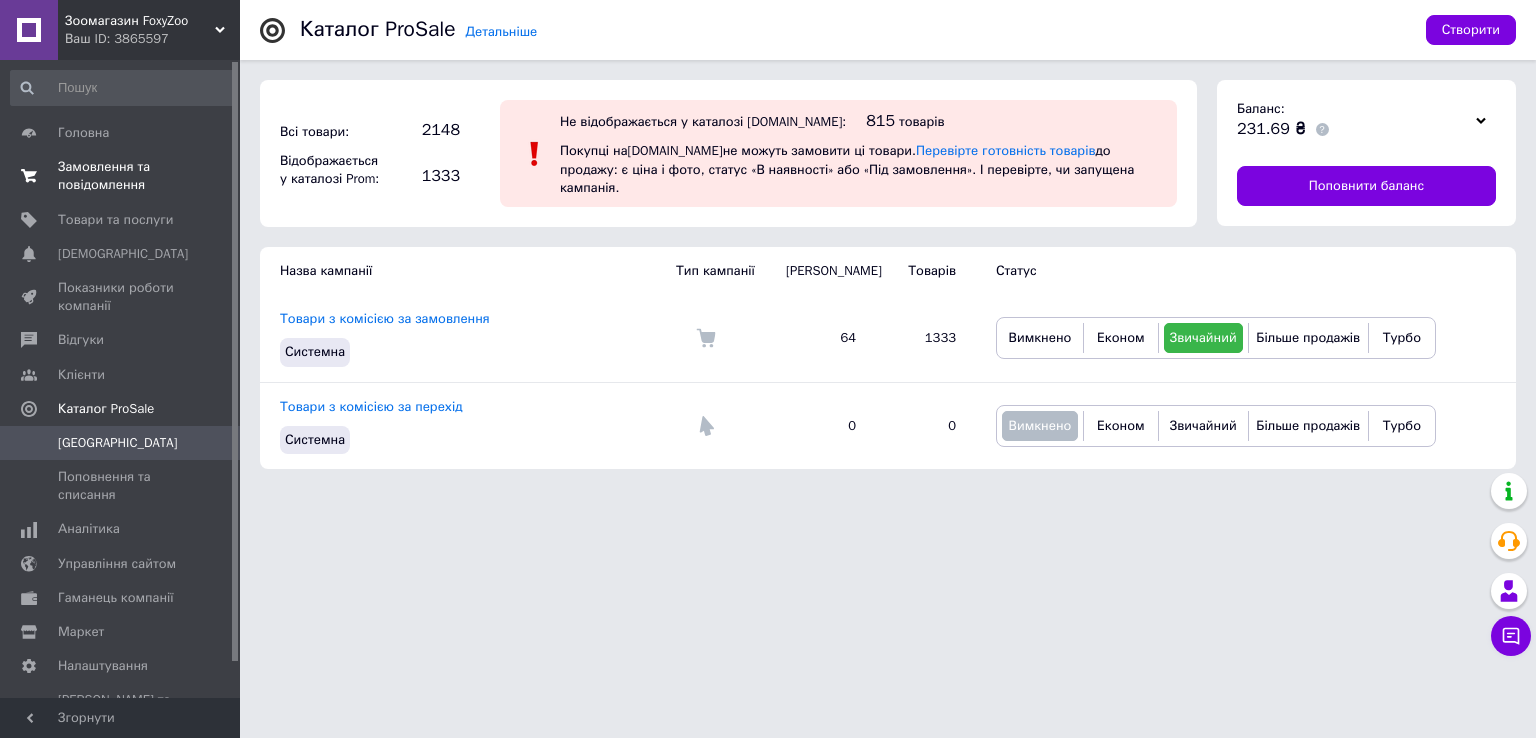 click on "Замовлення та повідомлення" at bounding box center (121, 176) 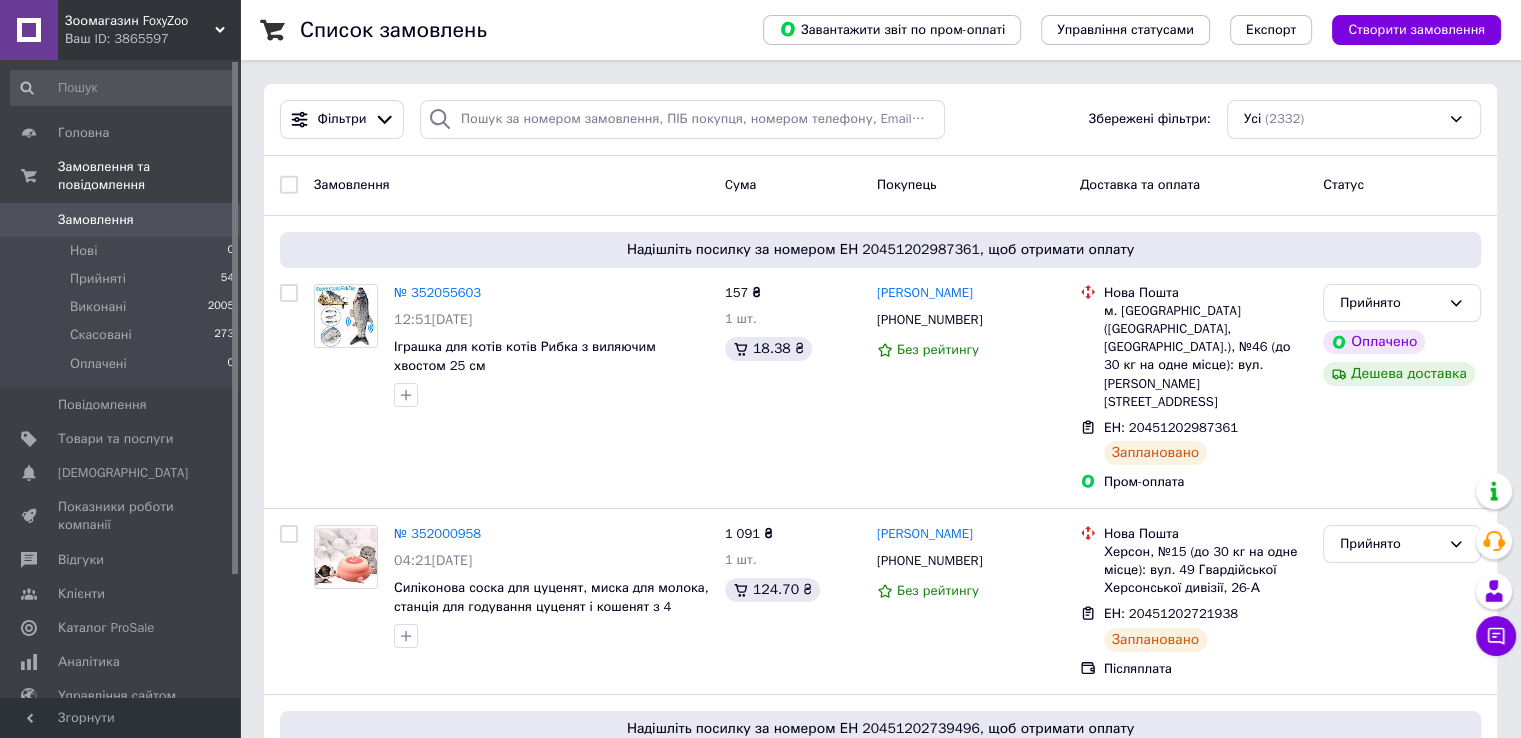 click on "Замовлення" at bounding box center [96, 220] 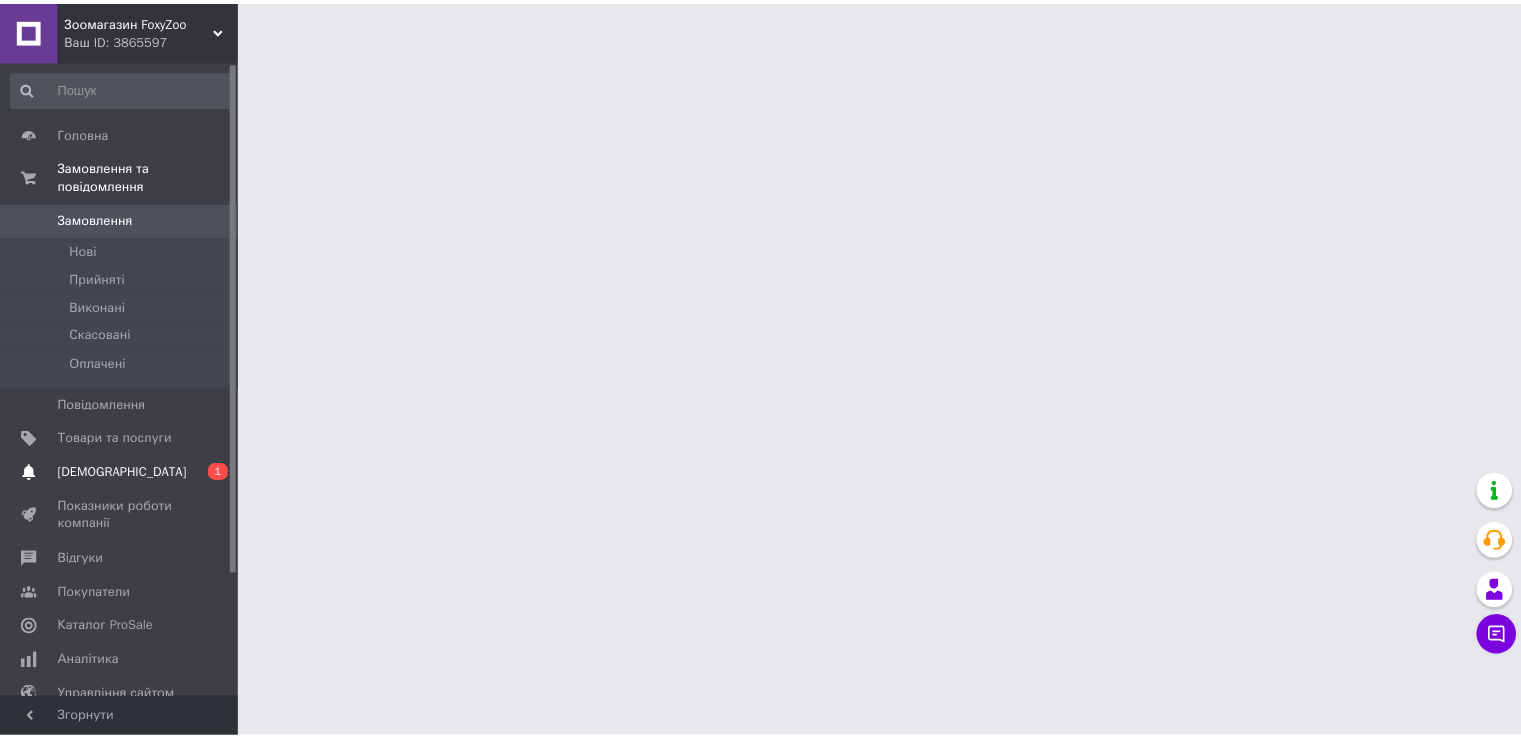 scroll, scrollTop: 0, scrollLeft: 0, axis: both 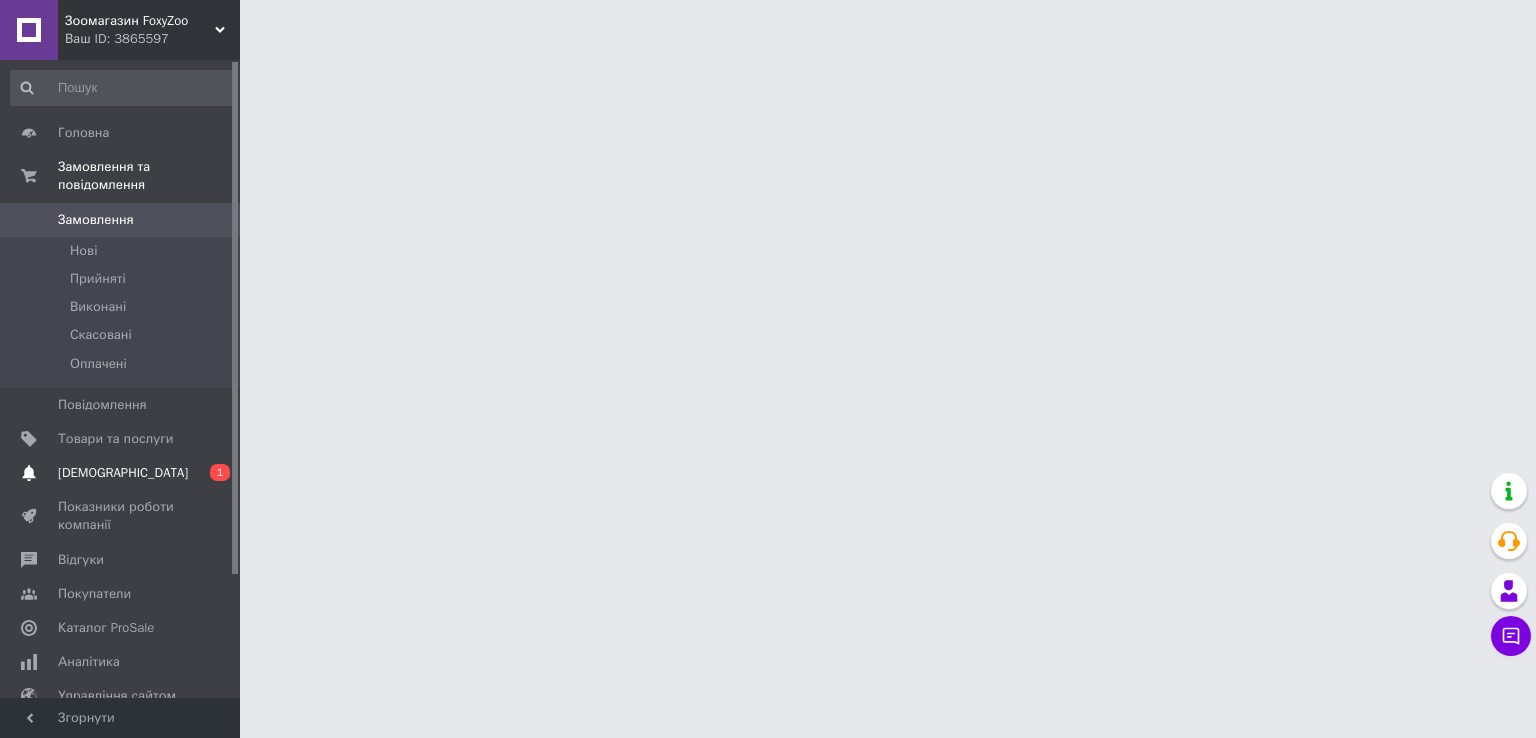 click on "[DEMOGRAPHIC_DATA]" at bounding box center (123, 473) 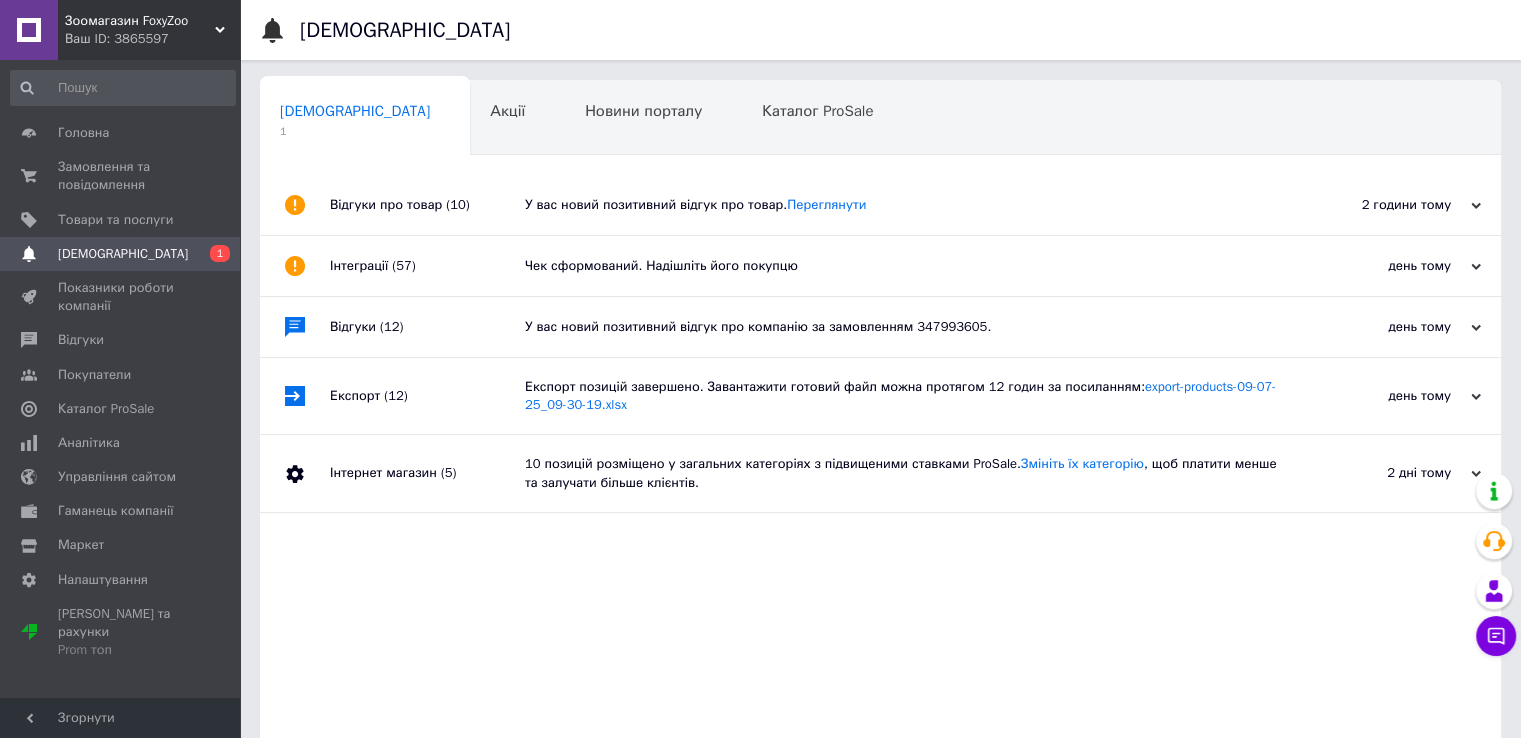click on "У вас новий позитивний відгук про товар.  Переглянути" at bounding box center (903, 205) 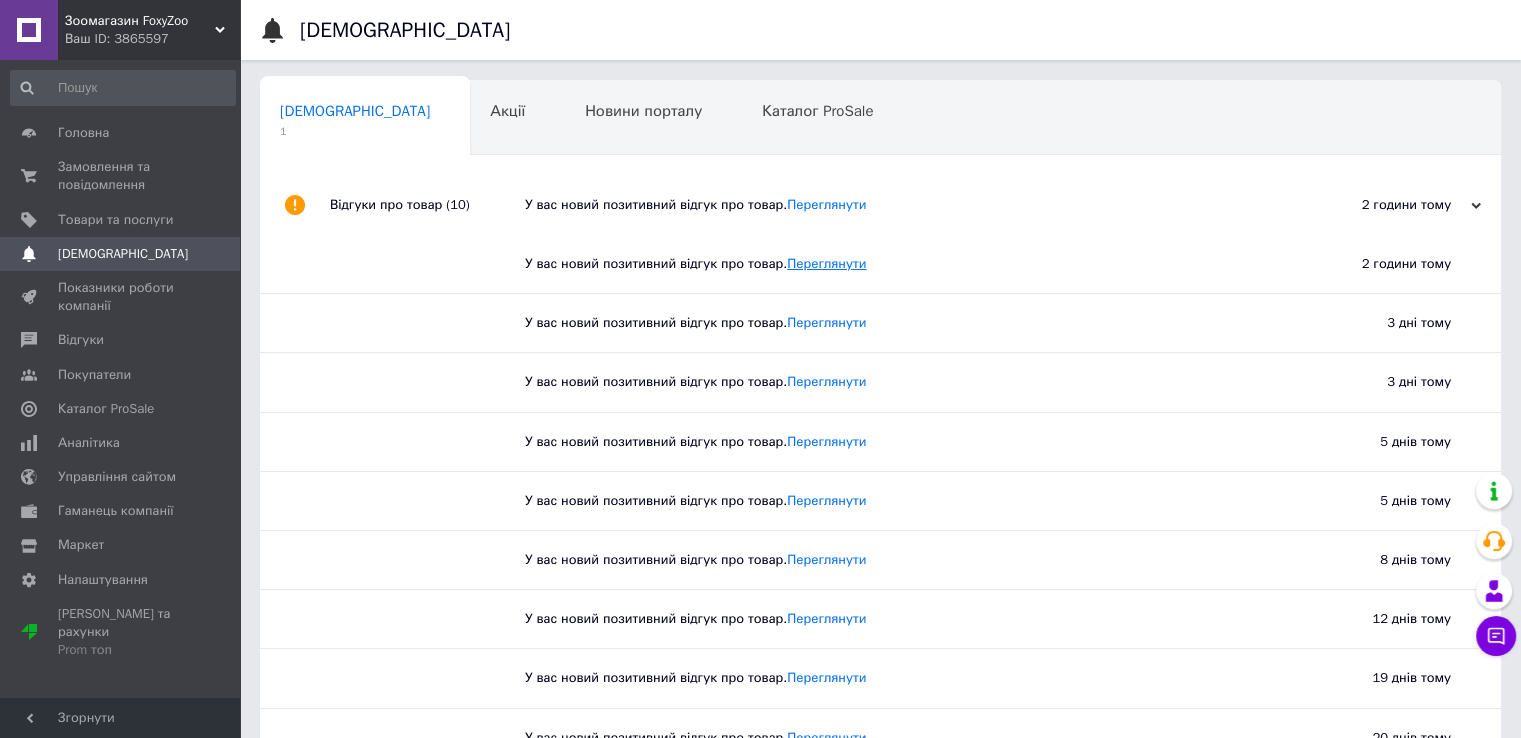 click on "Переглянути" at bounding box center (826, 263) 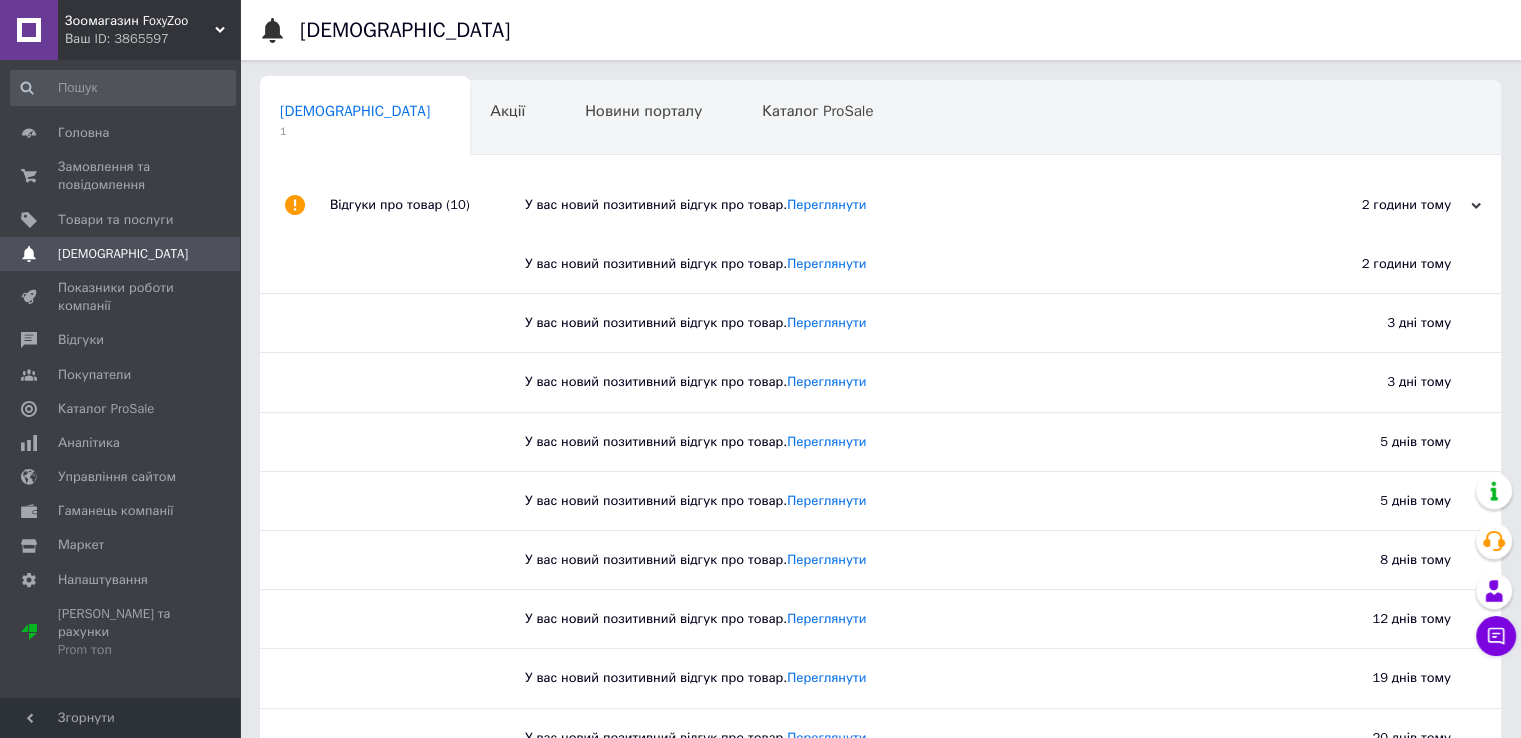 click on "[DEMOGRAPHIC_DATA]" at bounding box center [123, 254] 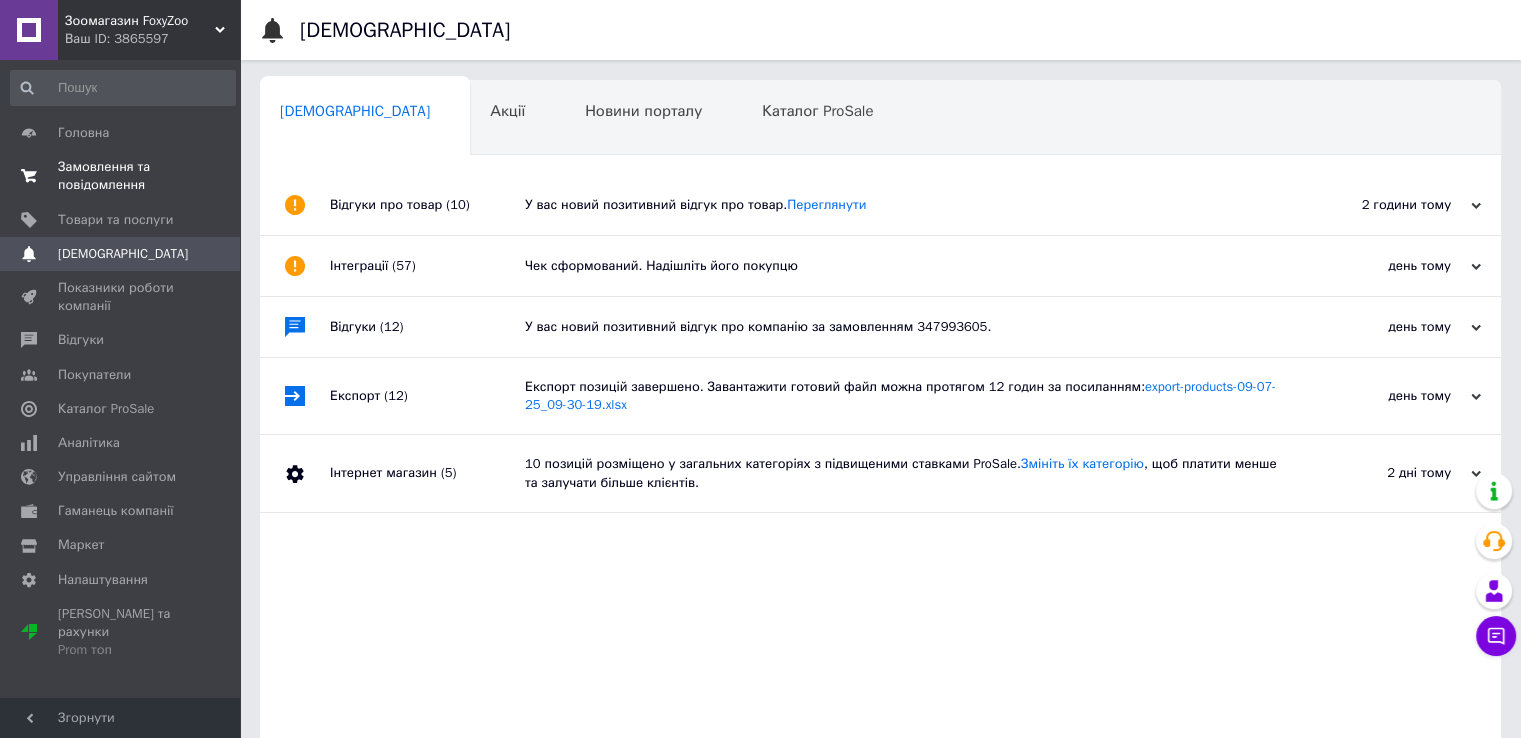 click on "Замовлення та повідомлення" at bounding box center (121, 176) 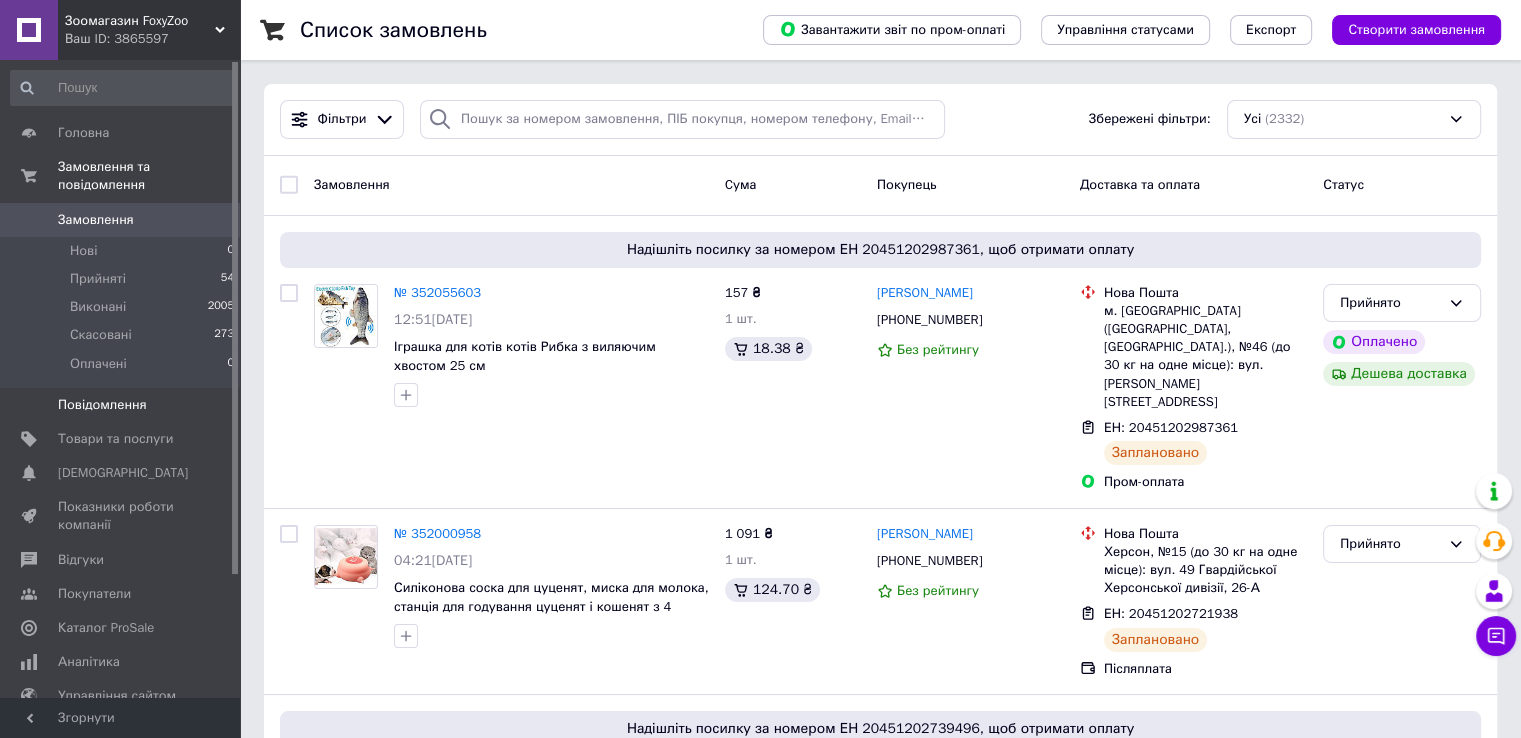 click on "Повідомлення" at bounding box center [102, 405] 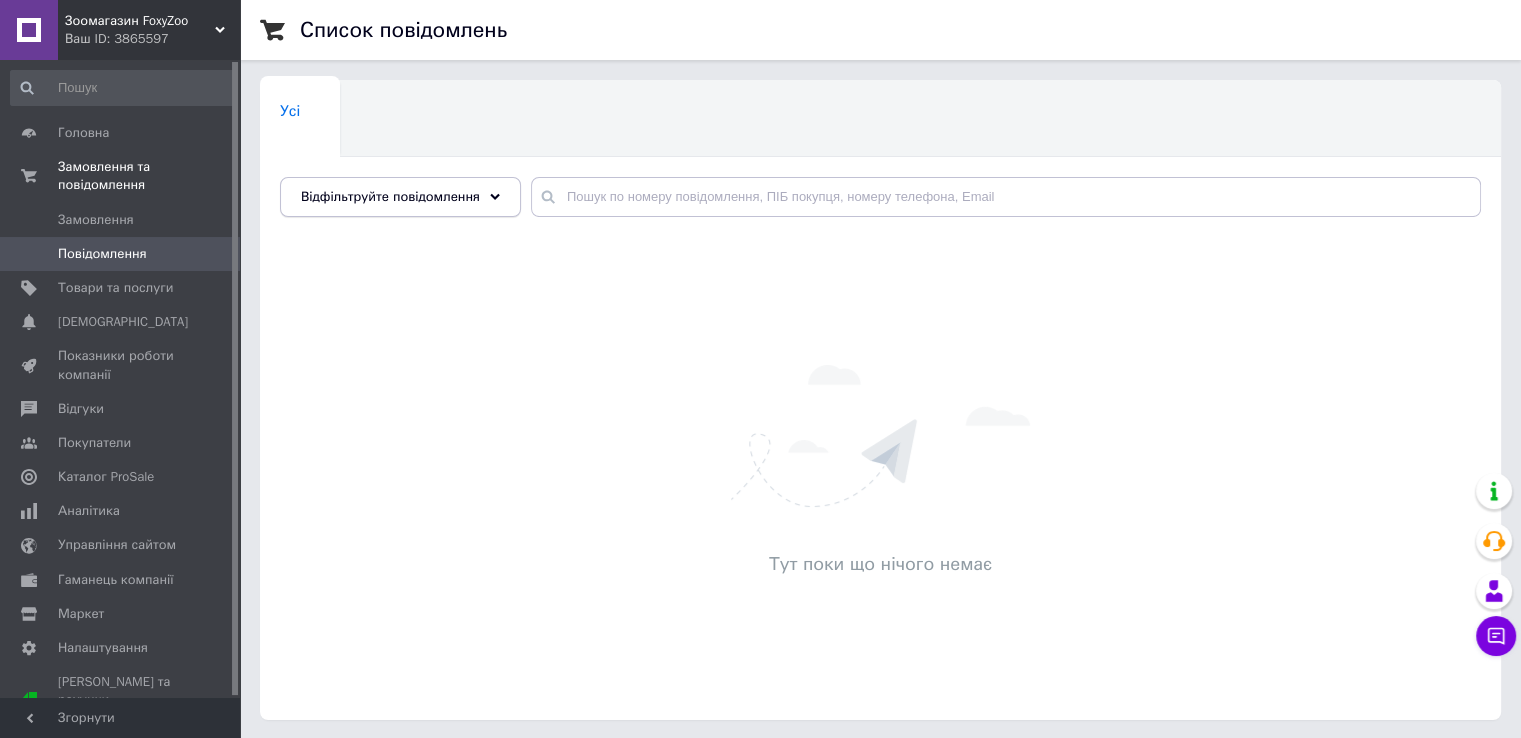 click on "Відфільтруйте повідомлення" at bounding box center (400, 197) 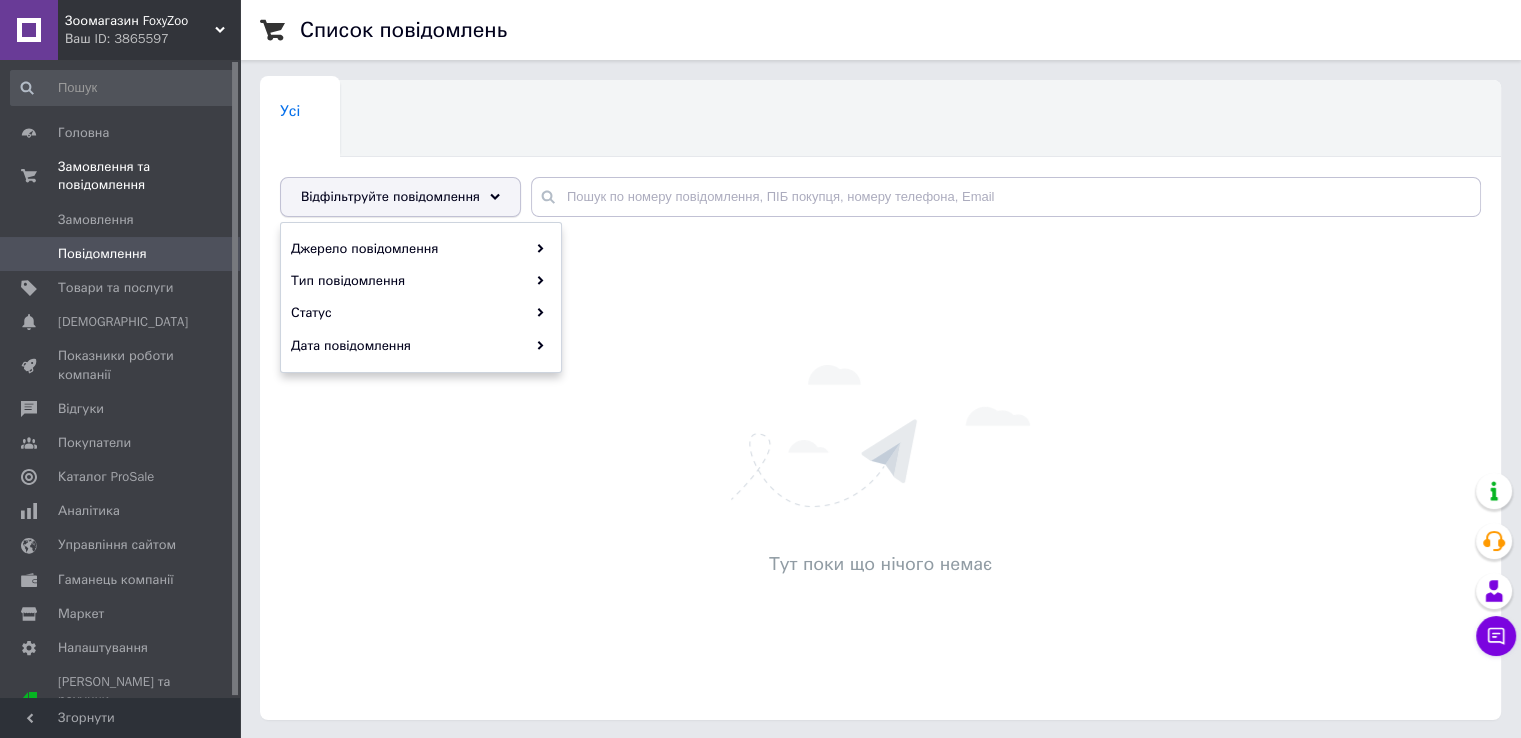click on "Відфільтруйте повідомлення" at bounding box center (400, 197) 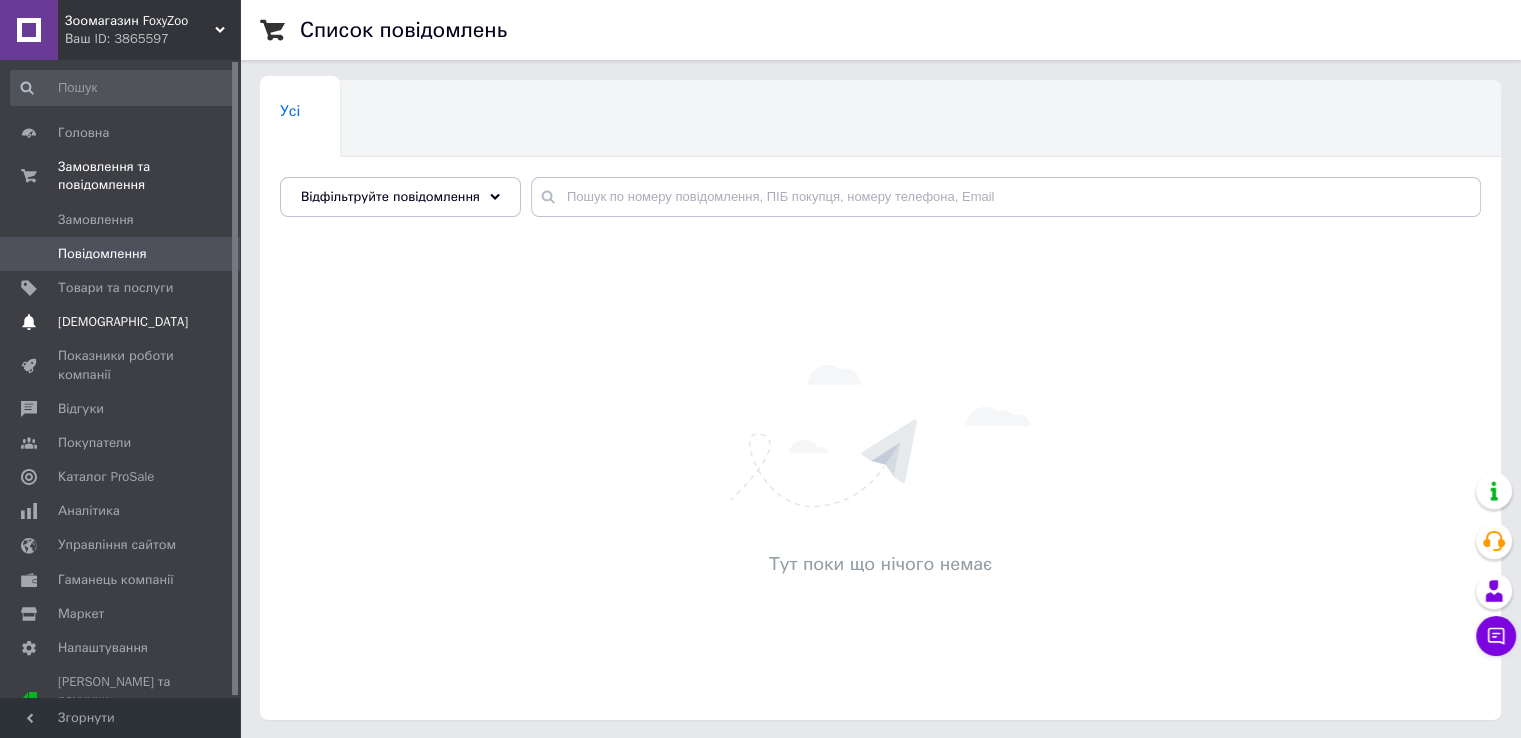 click on "[DEMOGRAPHIC_DATA]" at bounding box center [123, 322] 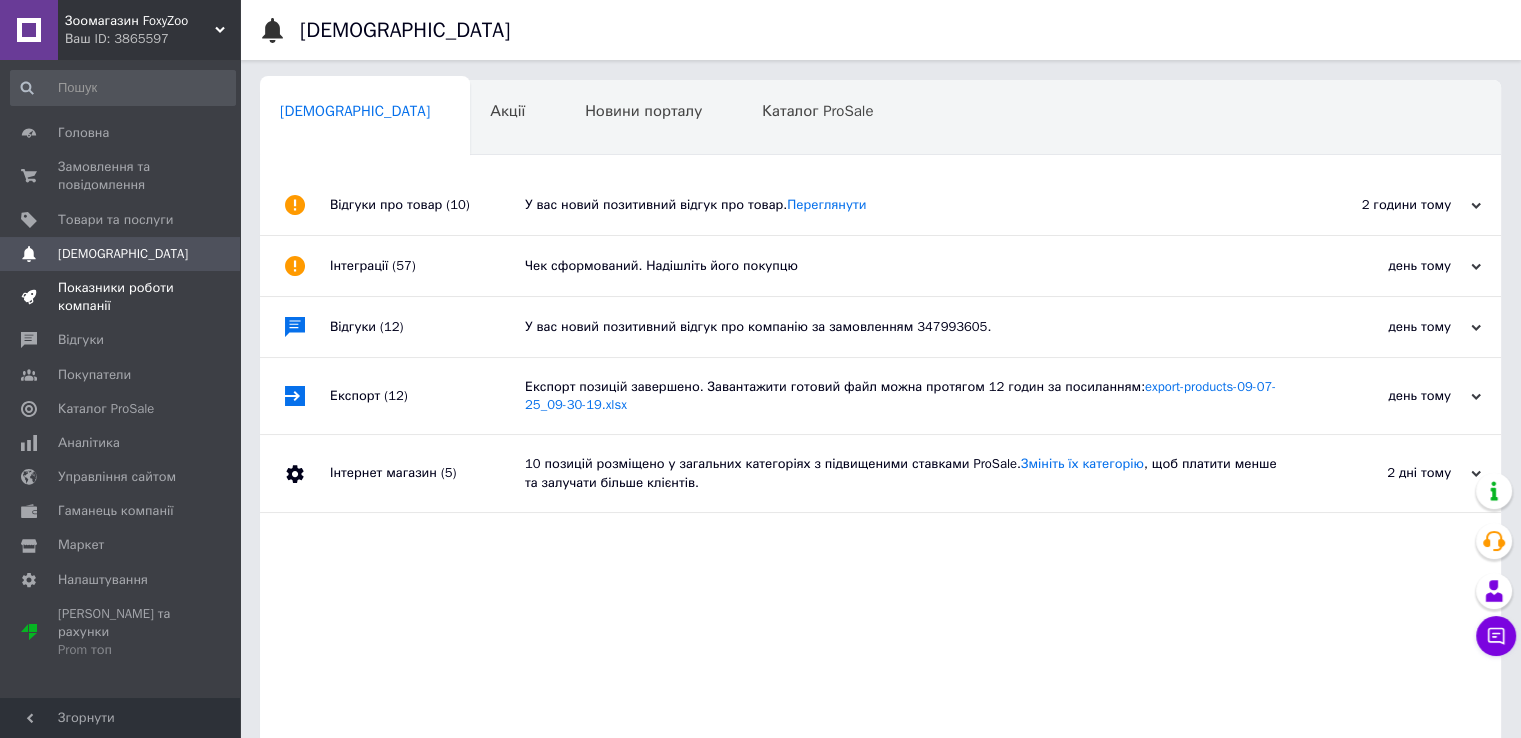 click on "Показники роботи компанії" at bounding box center [121, 297] 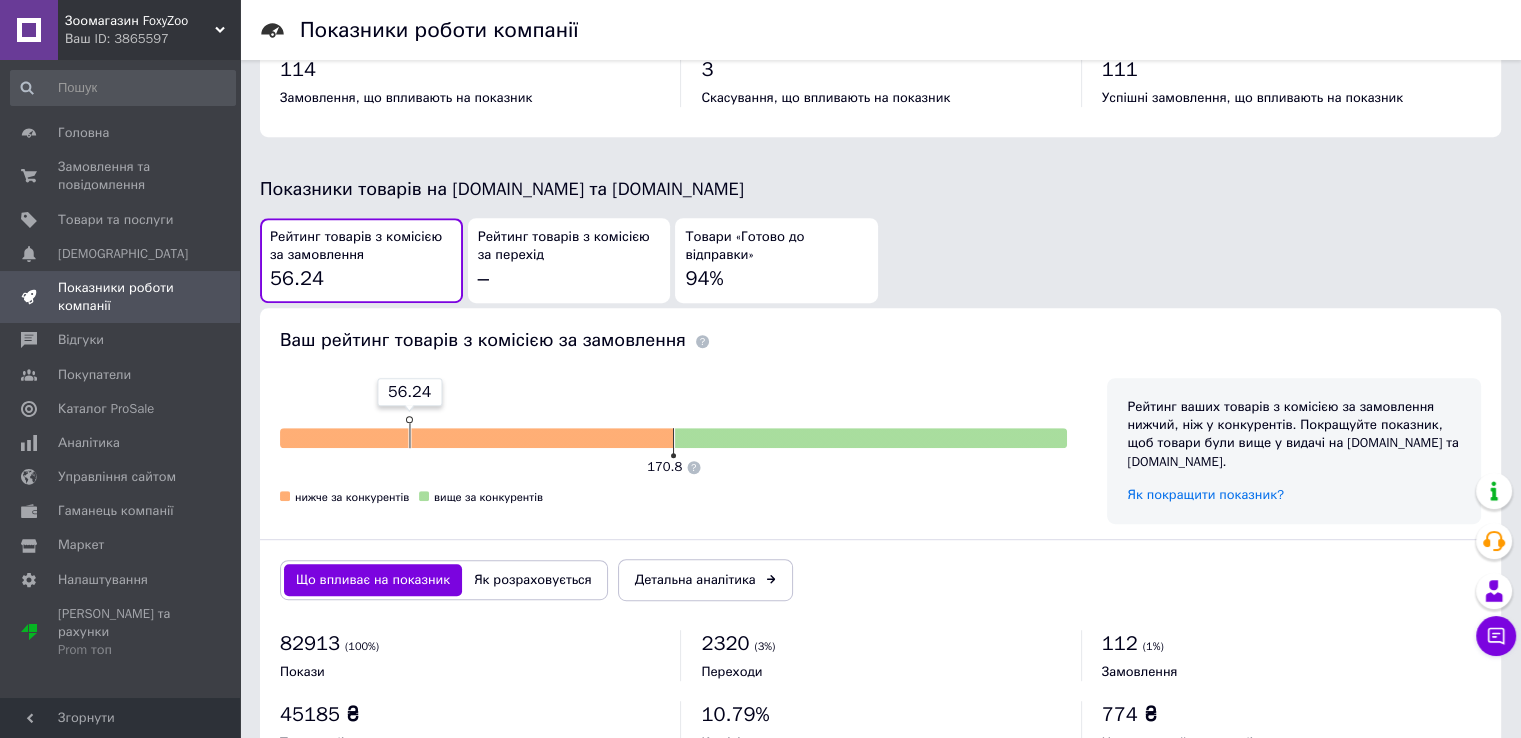 scroll, scrollTop: 1031, scrollLeft: 0, axis: vertical 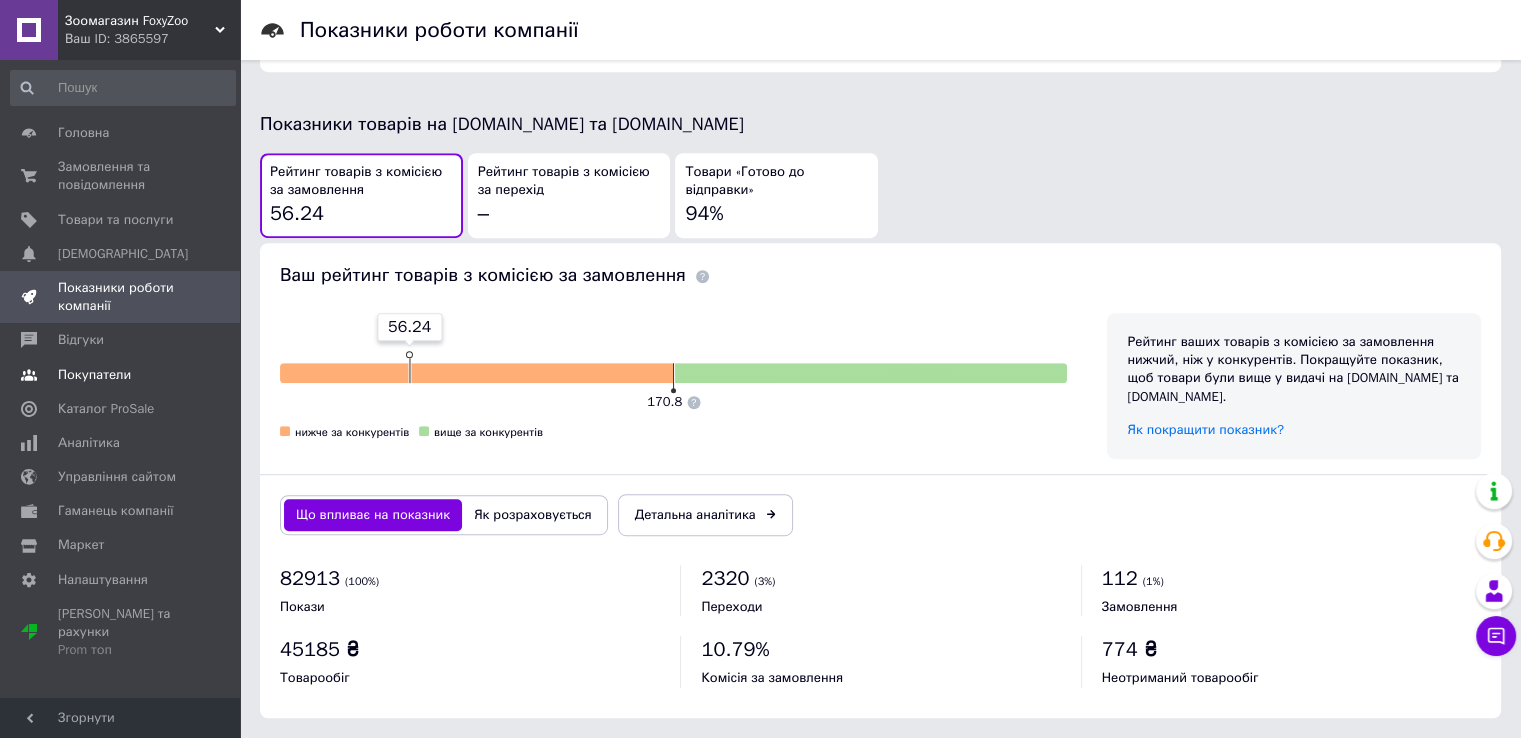 click on "Покупатели" at bounding box center (94, 375) 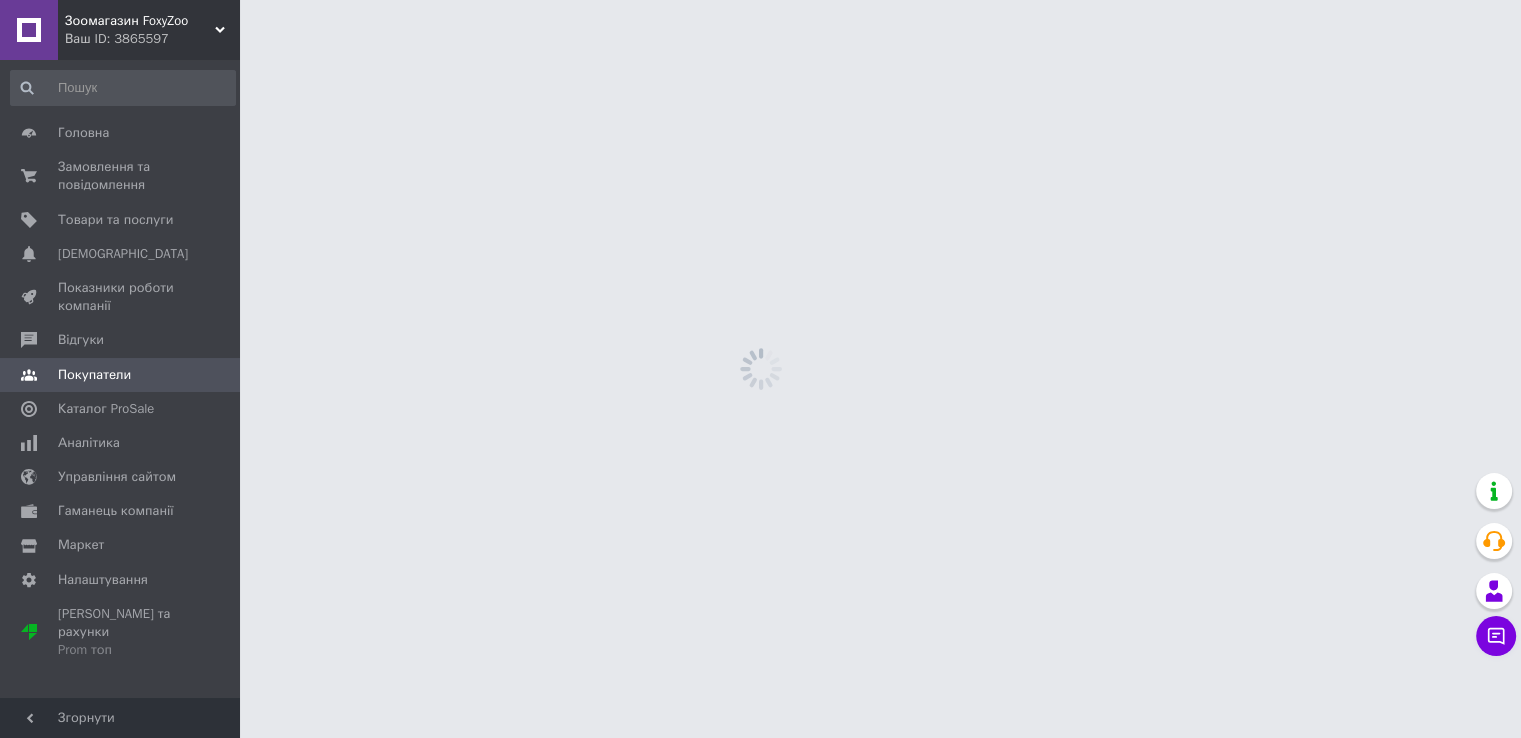 scroll, scrollTop: 0, scrollLeft: 0, axis: both 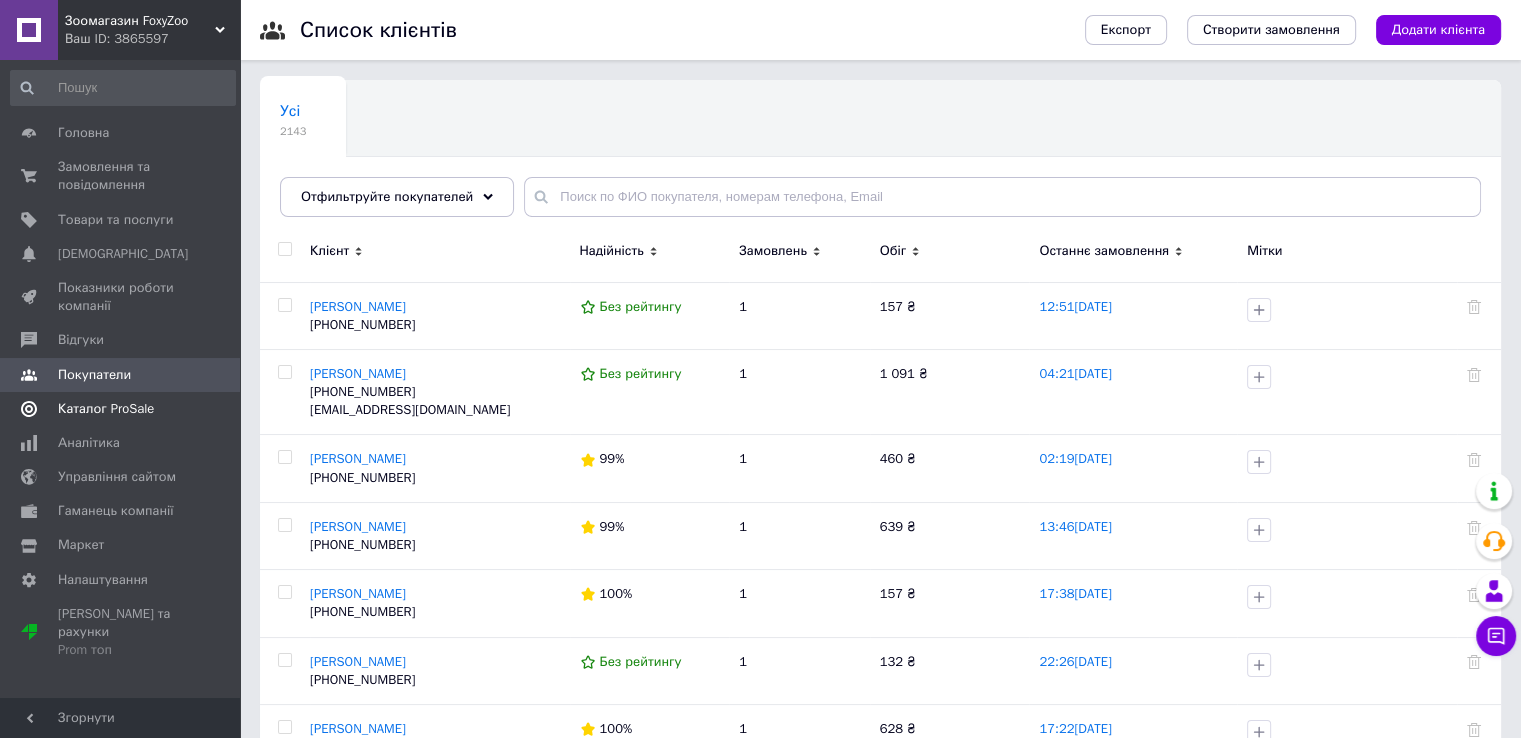 click on "Каталог ProSale" at bounding box center (106, 409) 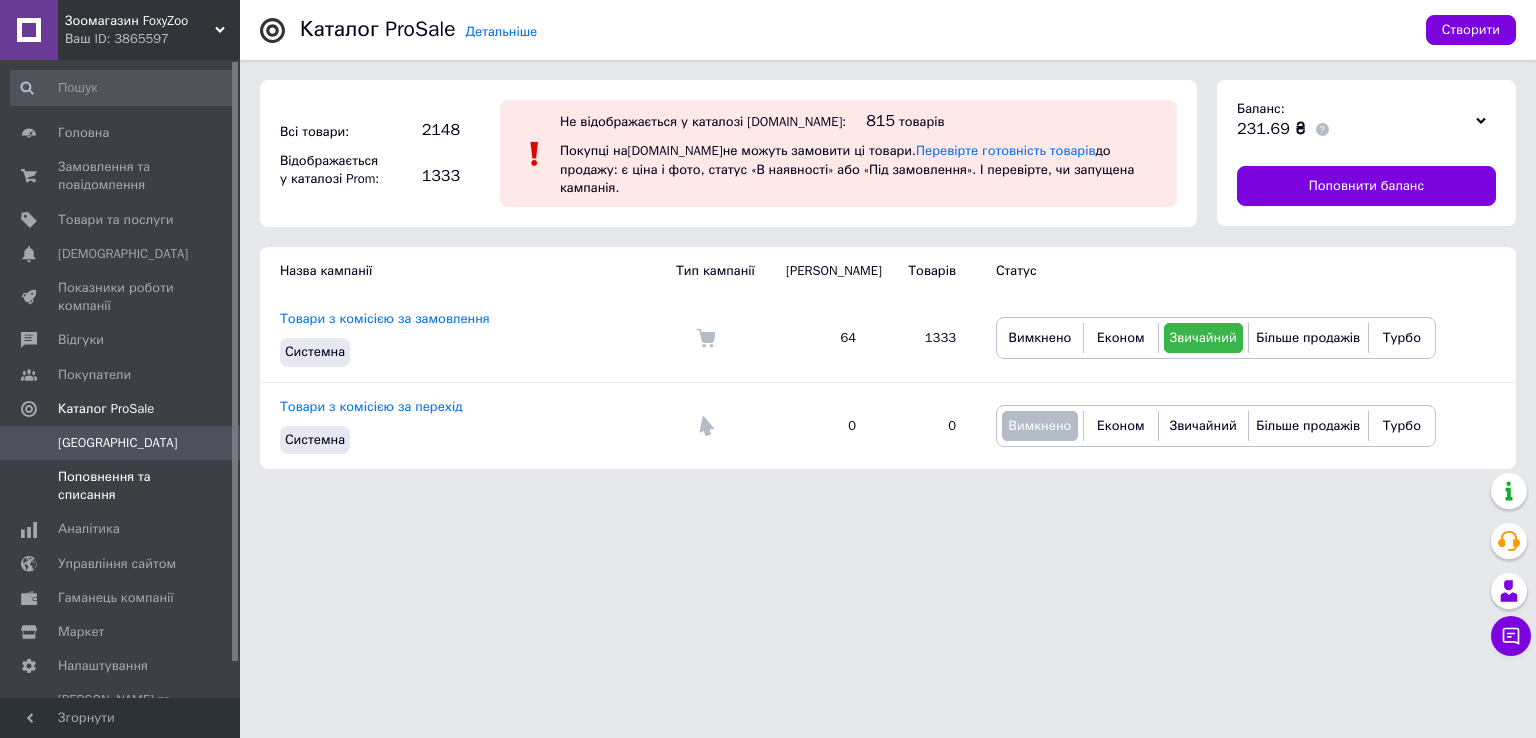 click on "Поповнення та списання" at bounding box center (121, 486) 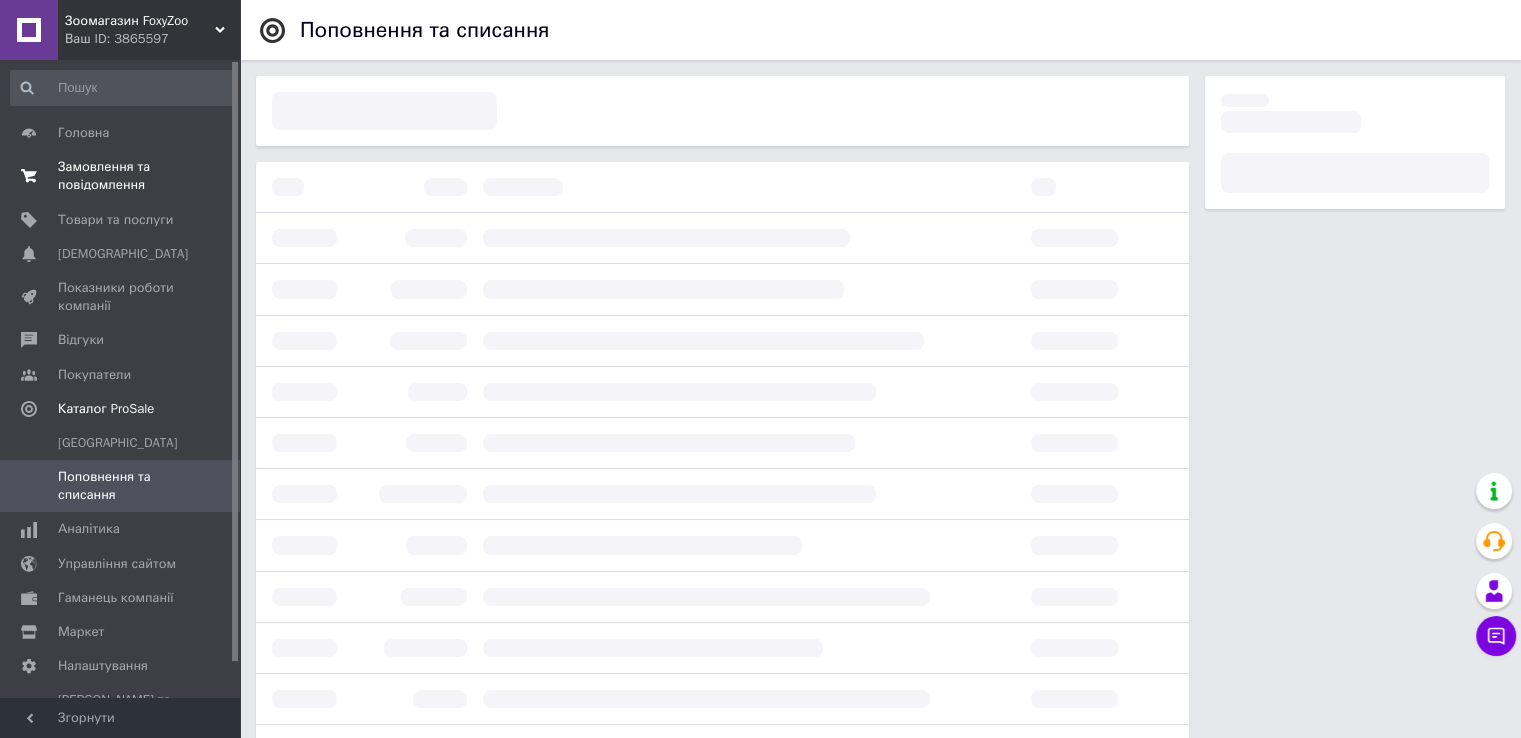 click on "Замовлення та повідомлення" at bounding box center (121, 176) 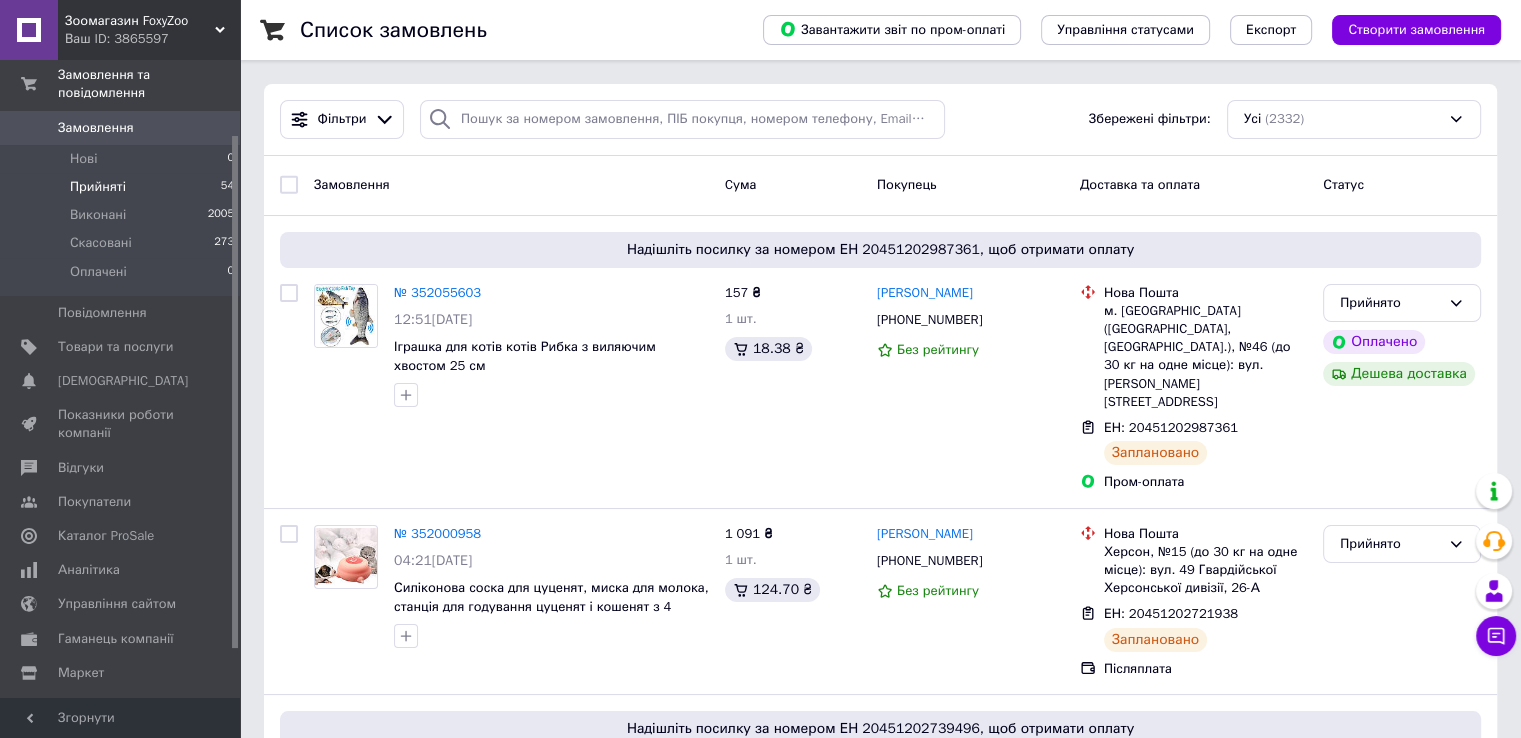 scroll, scrollTop: 152, scrollLeft: 0, axis: vertical 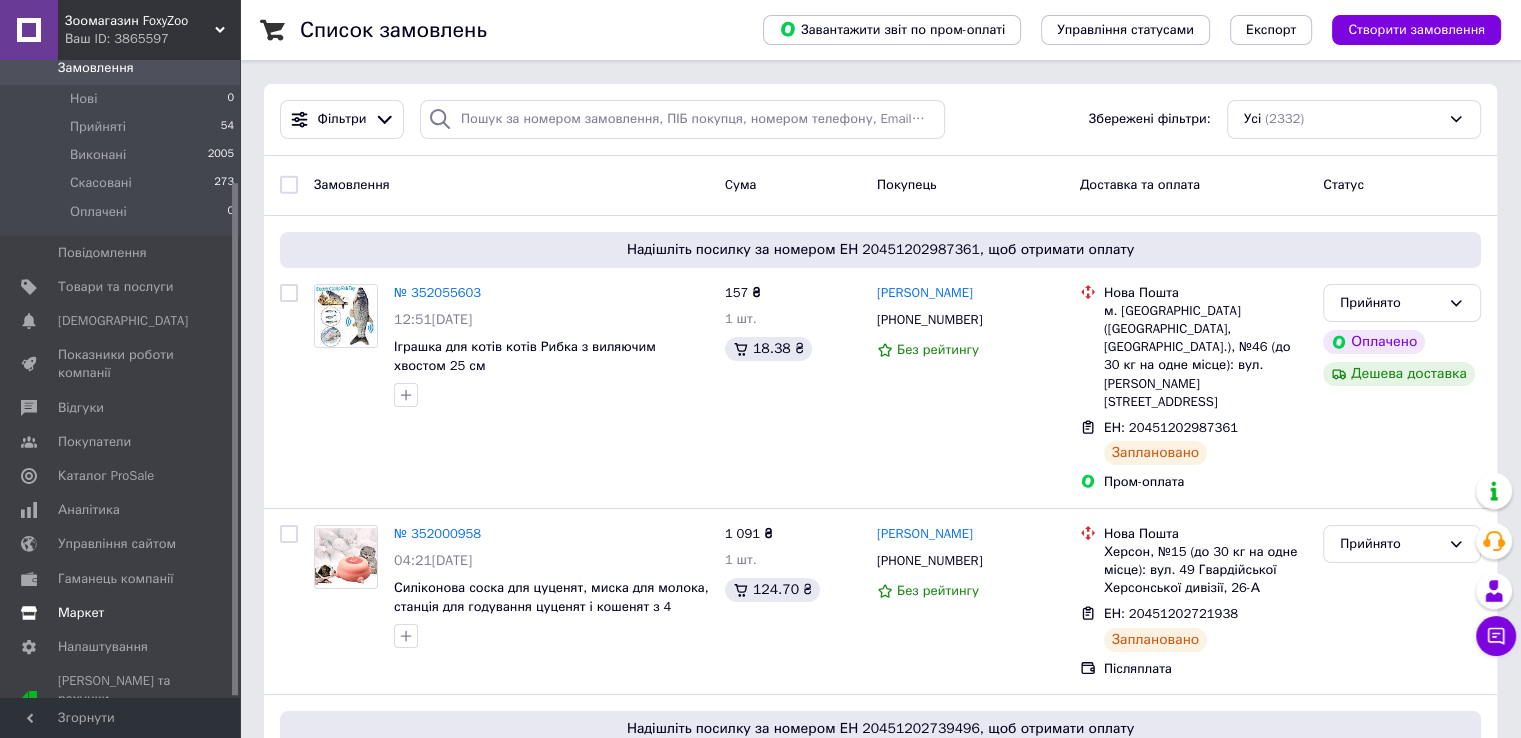 click on "Маркет" at bounding box center (81, 613) 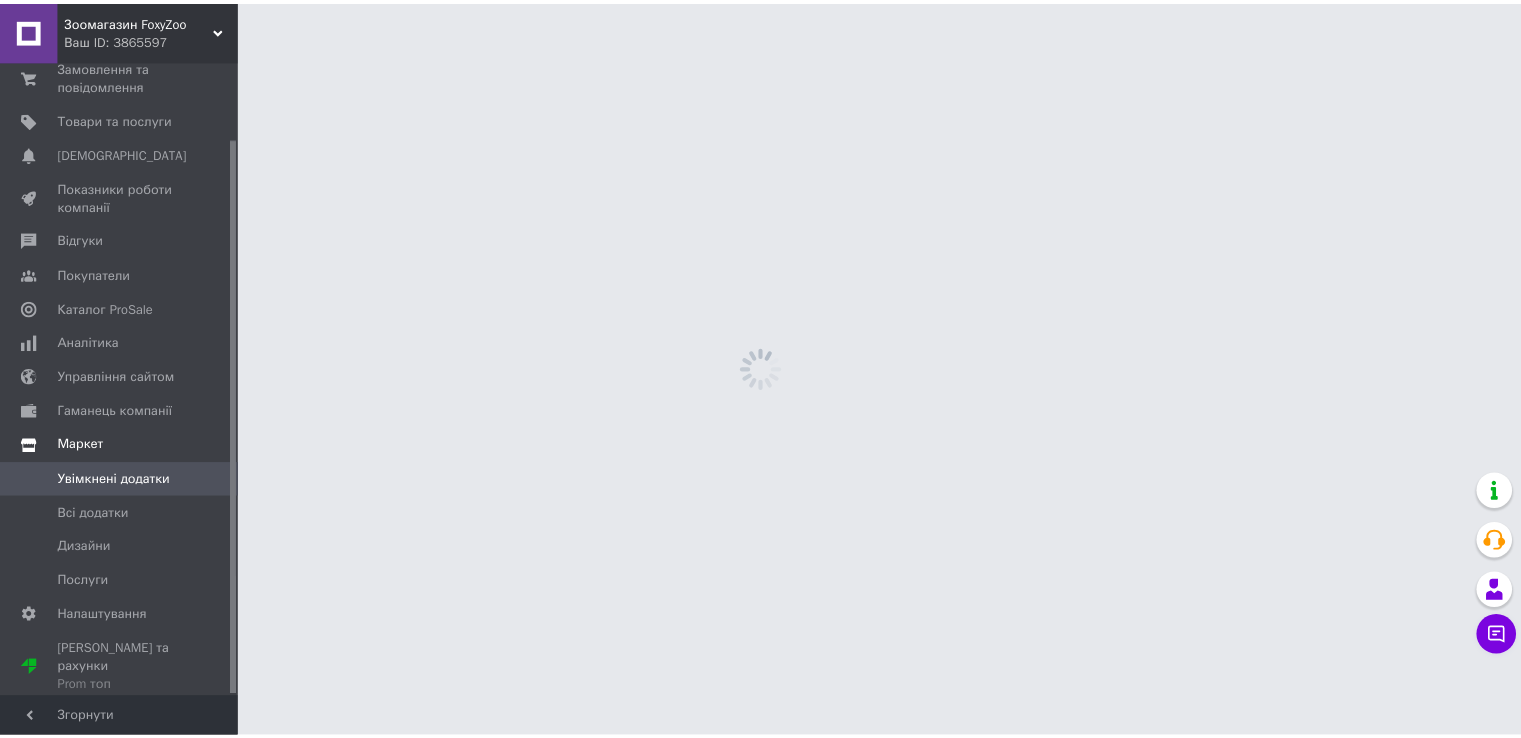 scroll, scrollTop: 88, scrollLeft: 0, axis: vertical 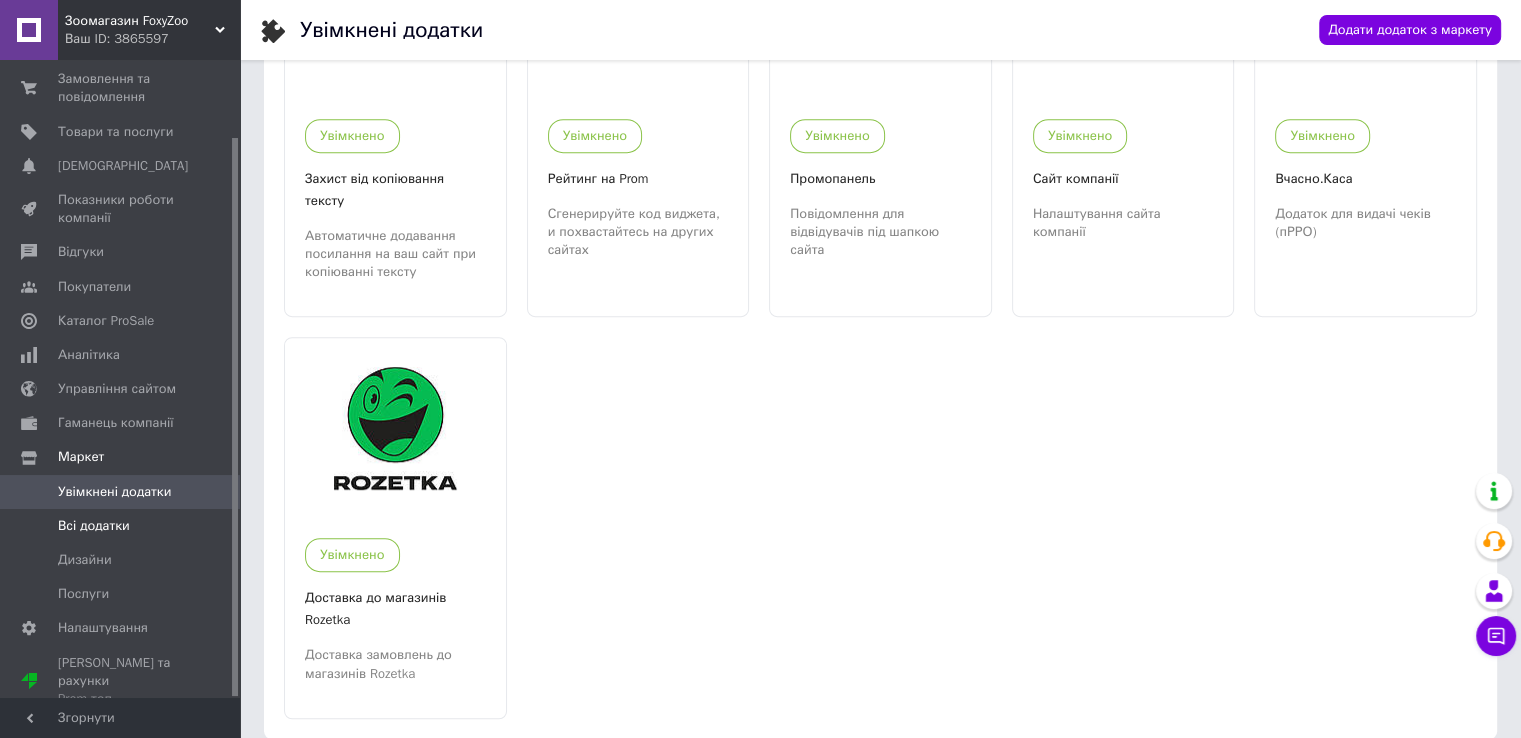 click on "Всі додатки" at bounding box center [94, 526] 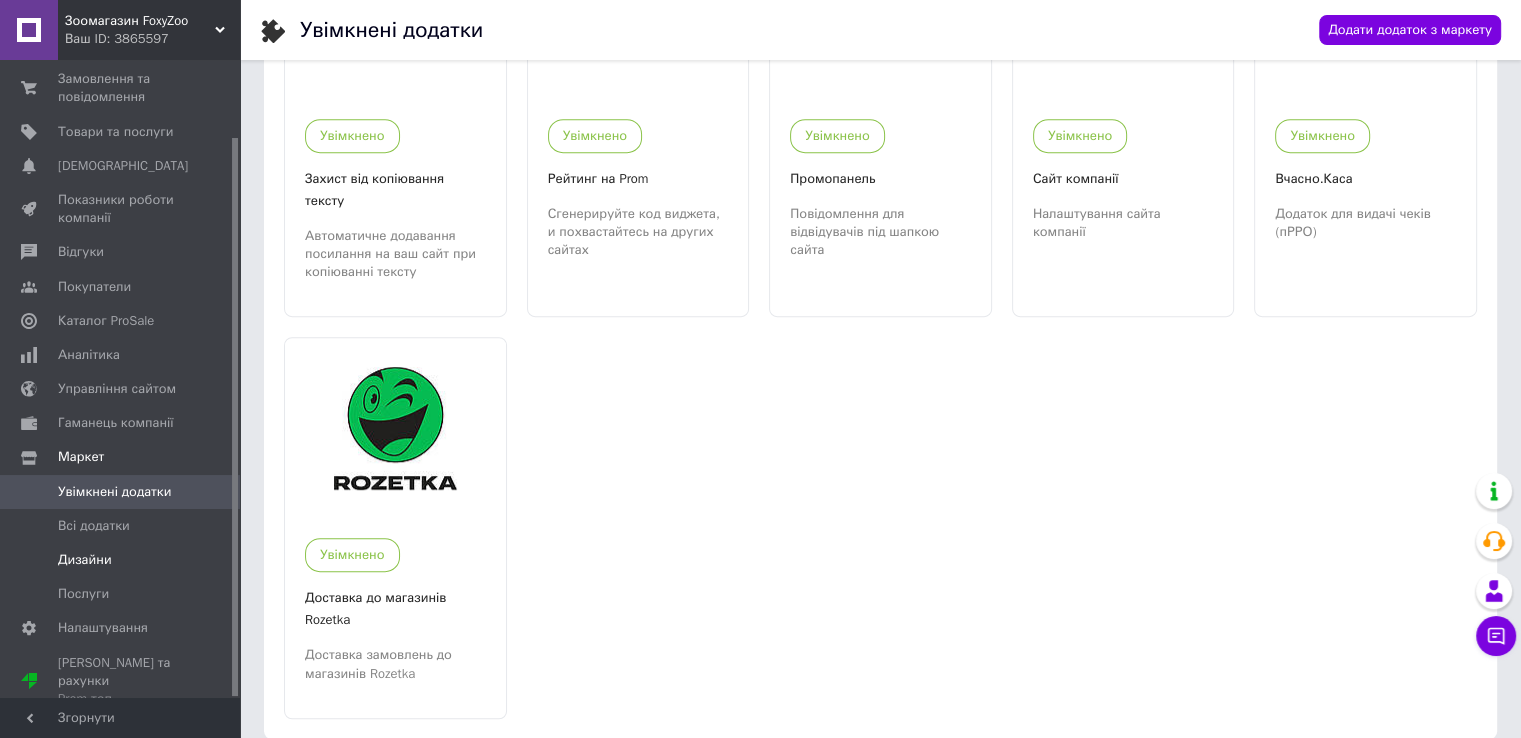 click on "Дизайни" at bounding box center [85, 560] 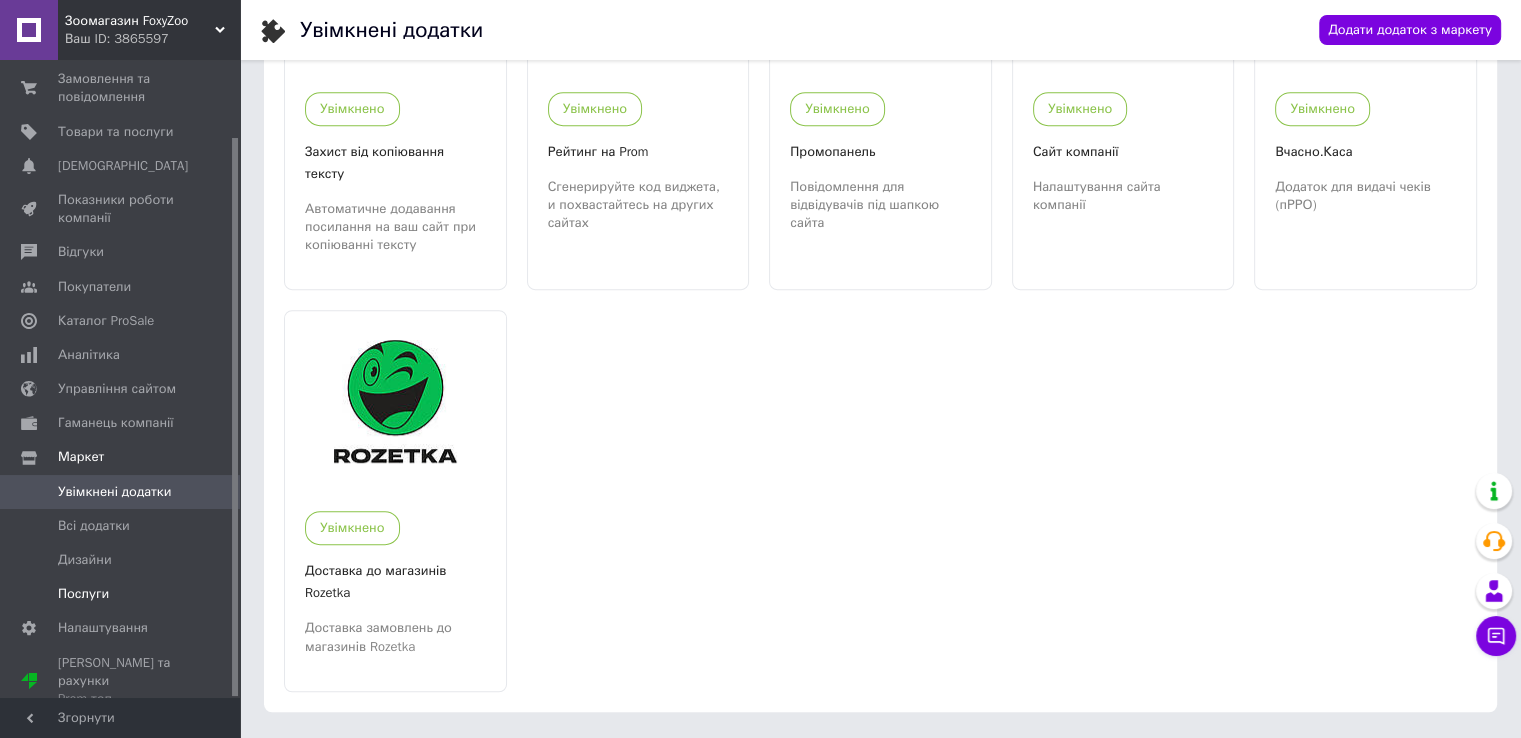 scroll, scrollTop: 1040, scrollLeft: 0, axis: vertical 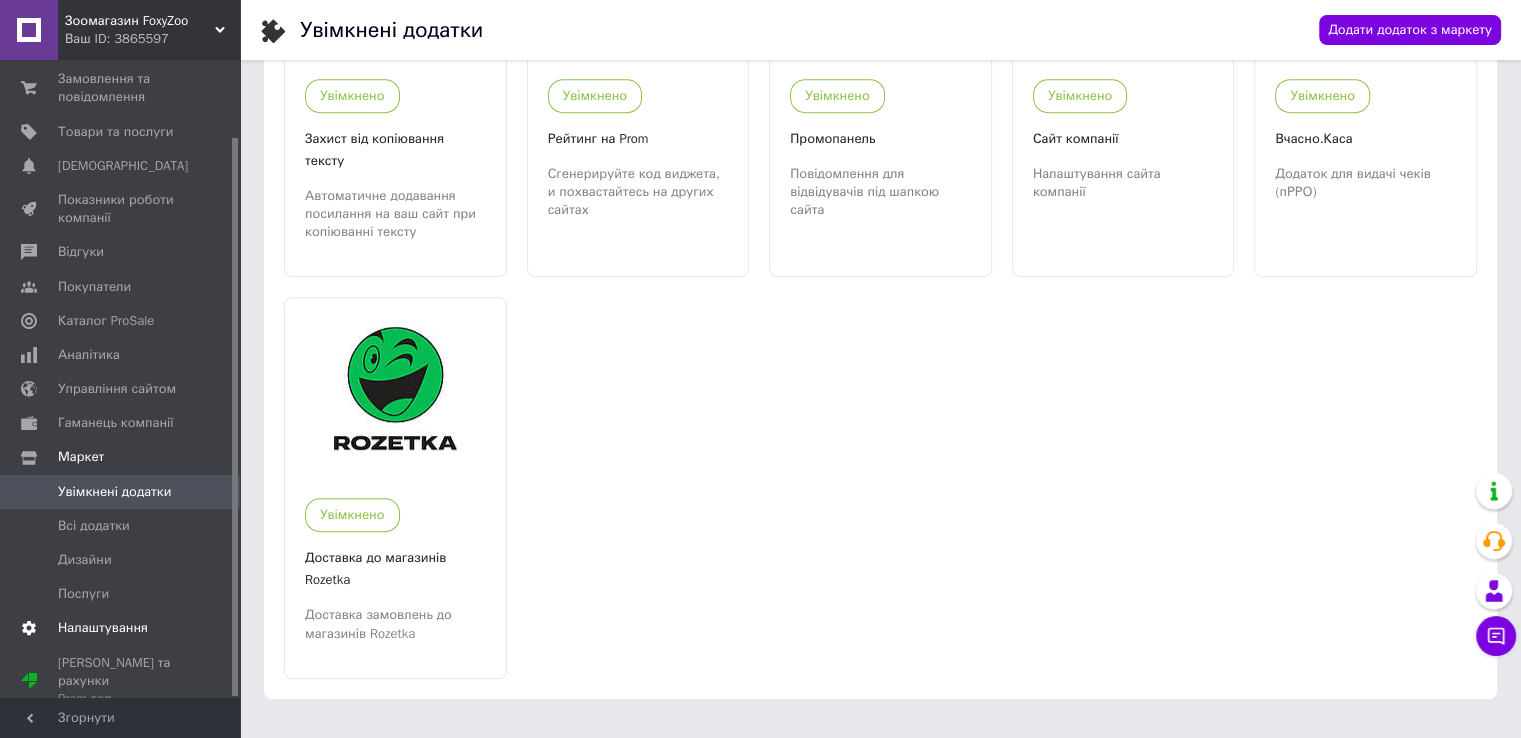 click on "Налаштування" at bounding box center (103, 628) 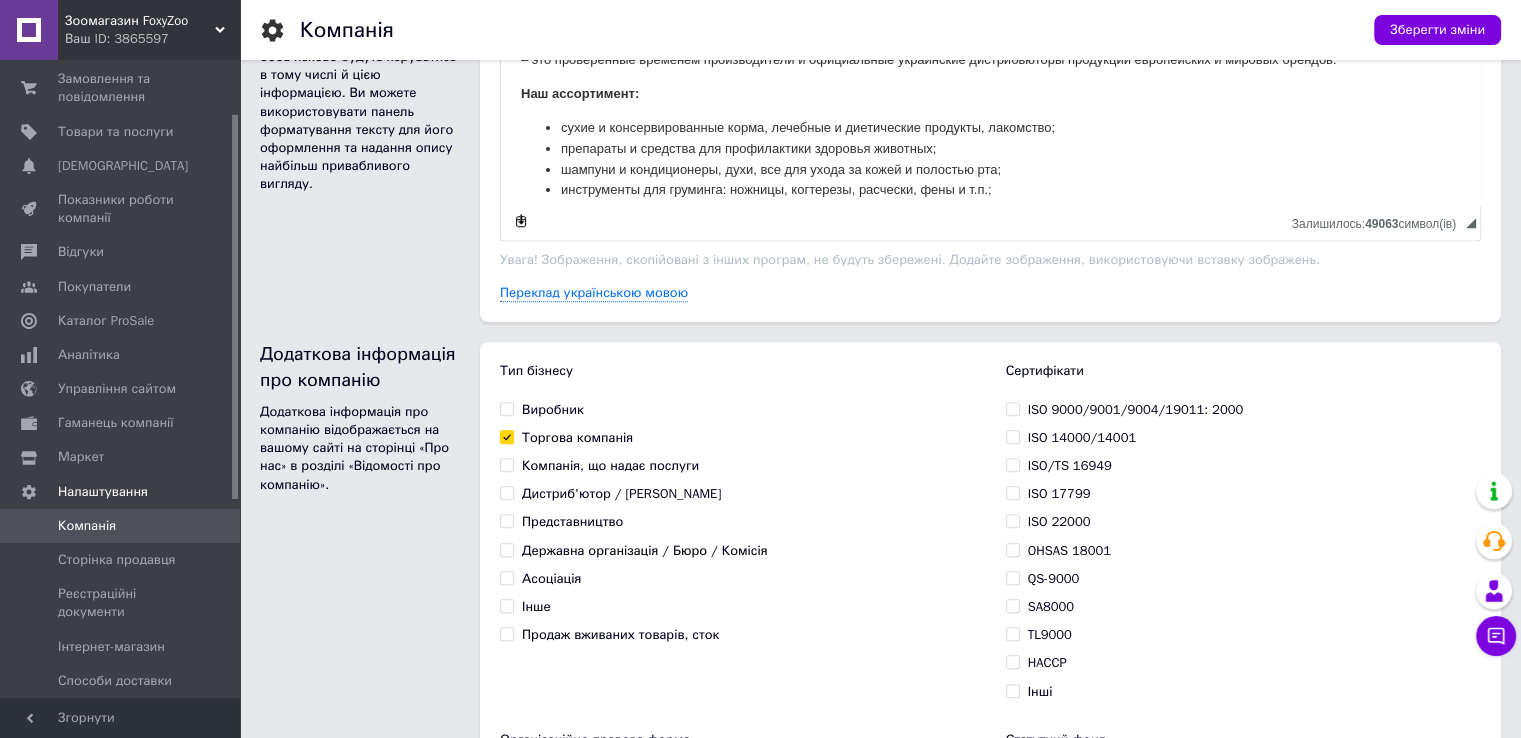 scroll, scrollTop: 1000, scrollLeft: 0, axis: vertical 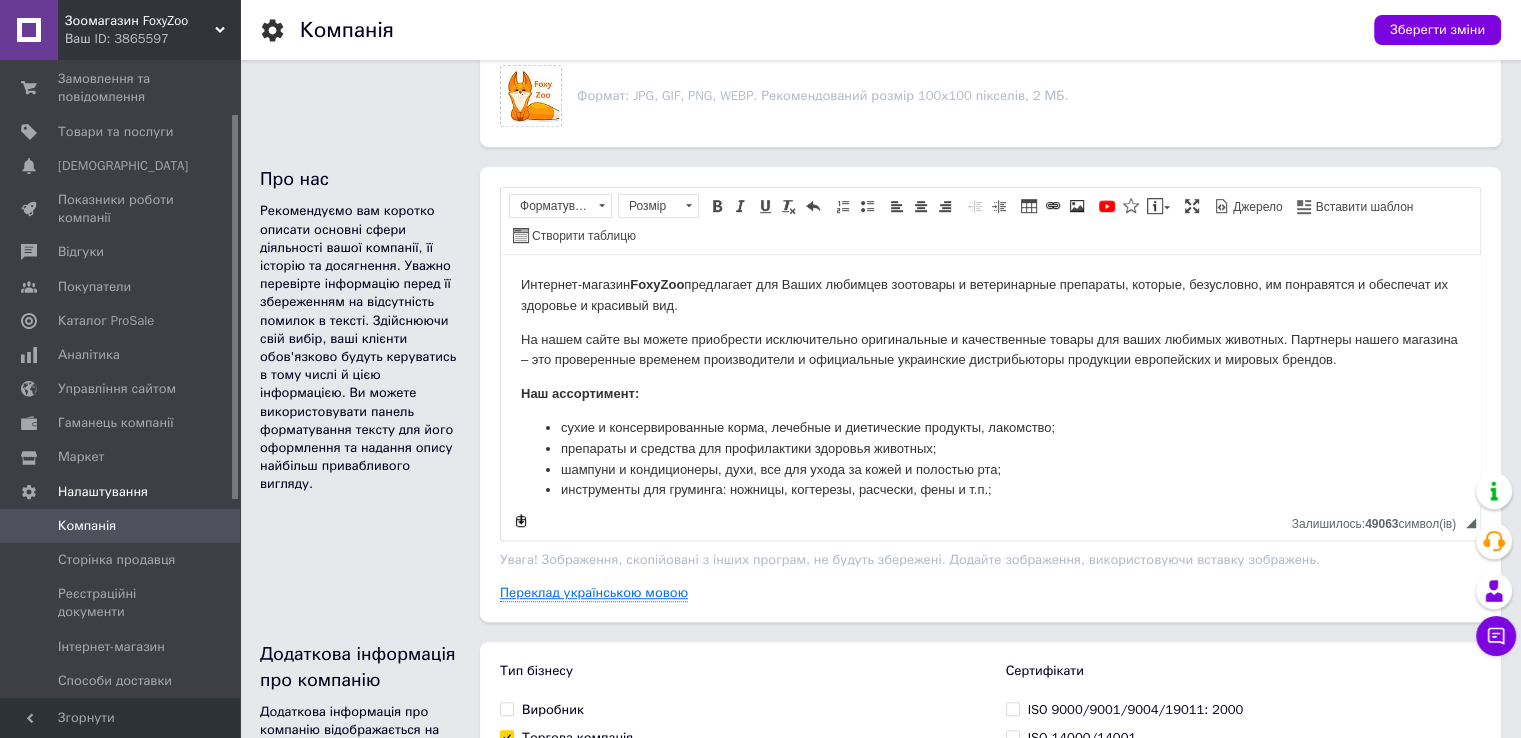 click on "Переклад українською мовою" at bounding box center (594, 593) 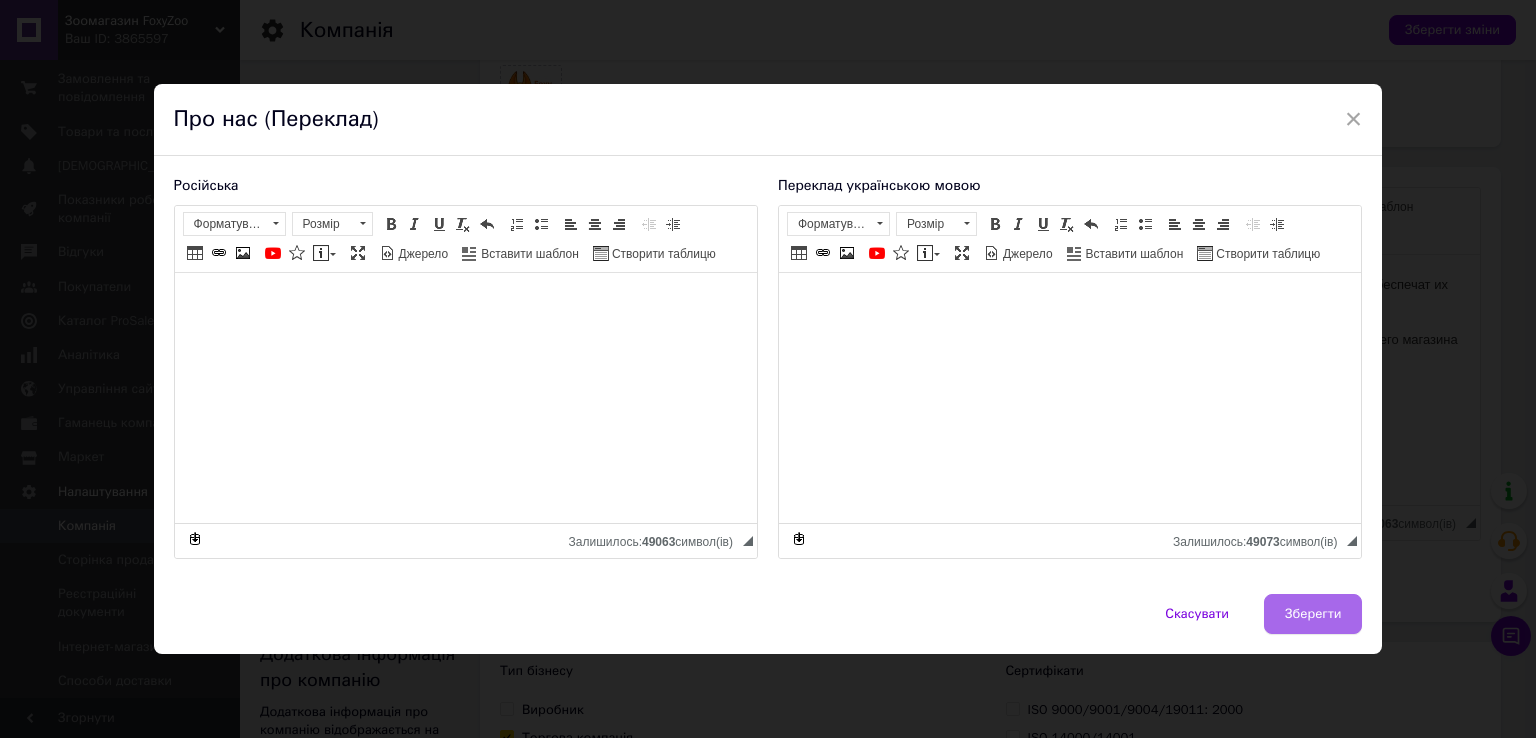 click on "Зберегти" at bounding box center [1313, 614] 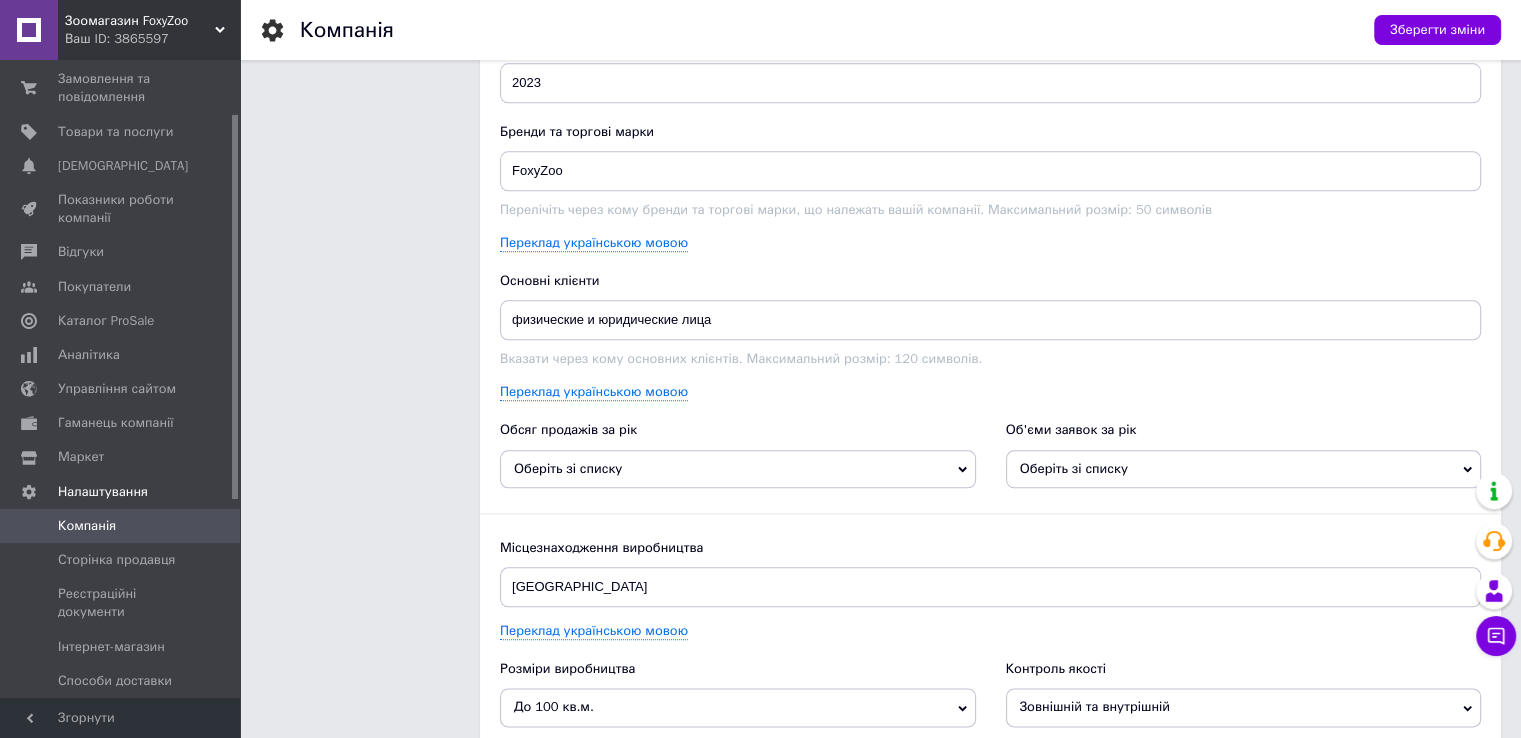 scroll, scrollTop: 2300, scrollLeft: 0, axis: vertical 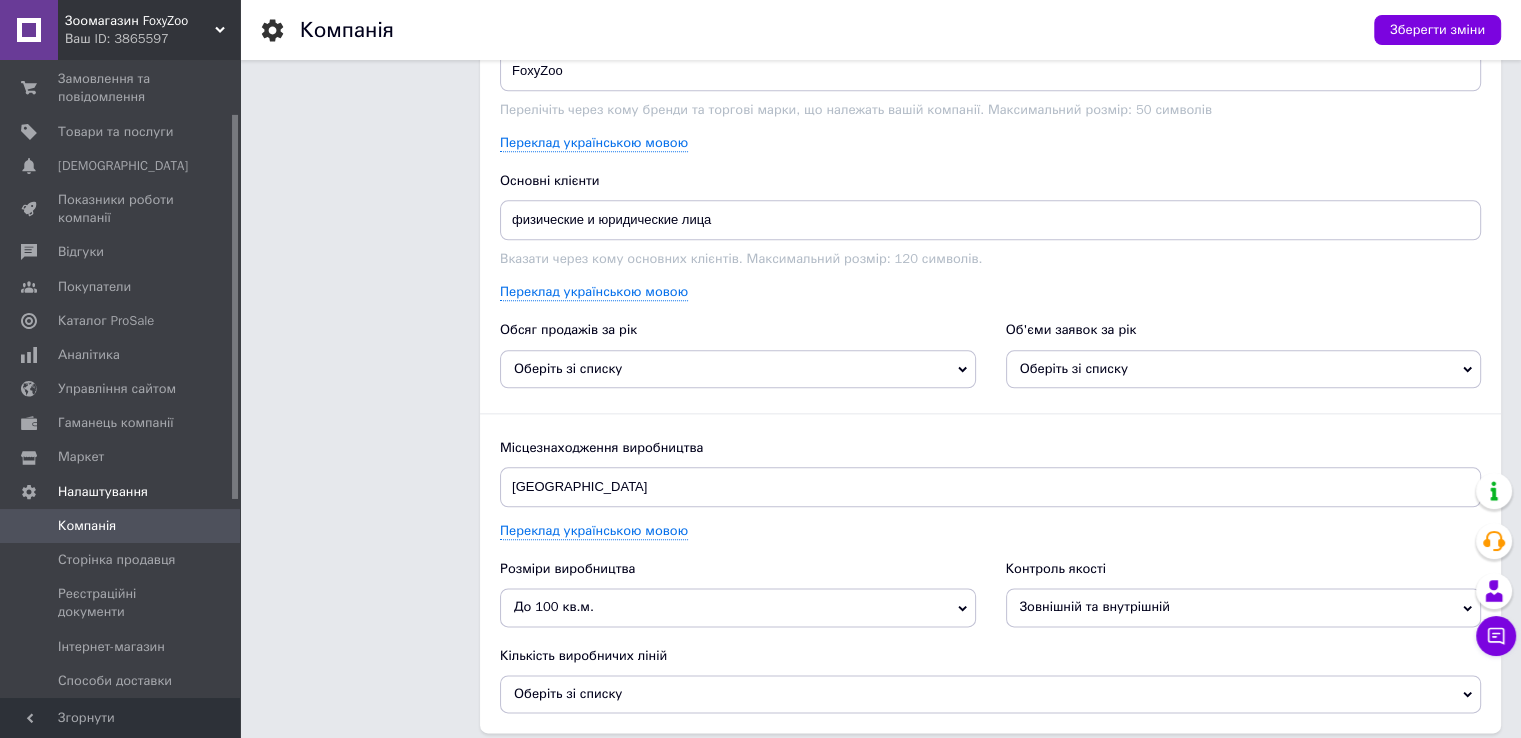 click on "Оберіть зі списку" at bounding box center (1244, 369) 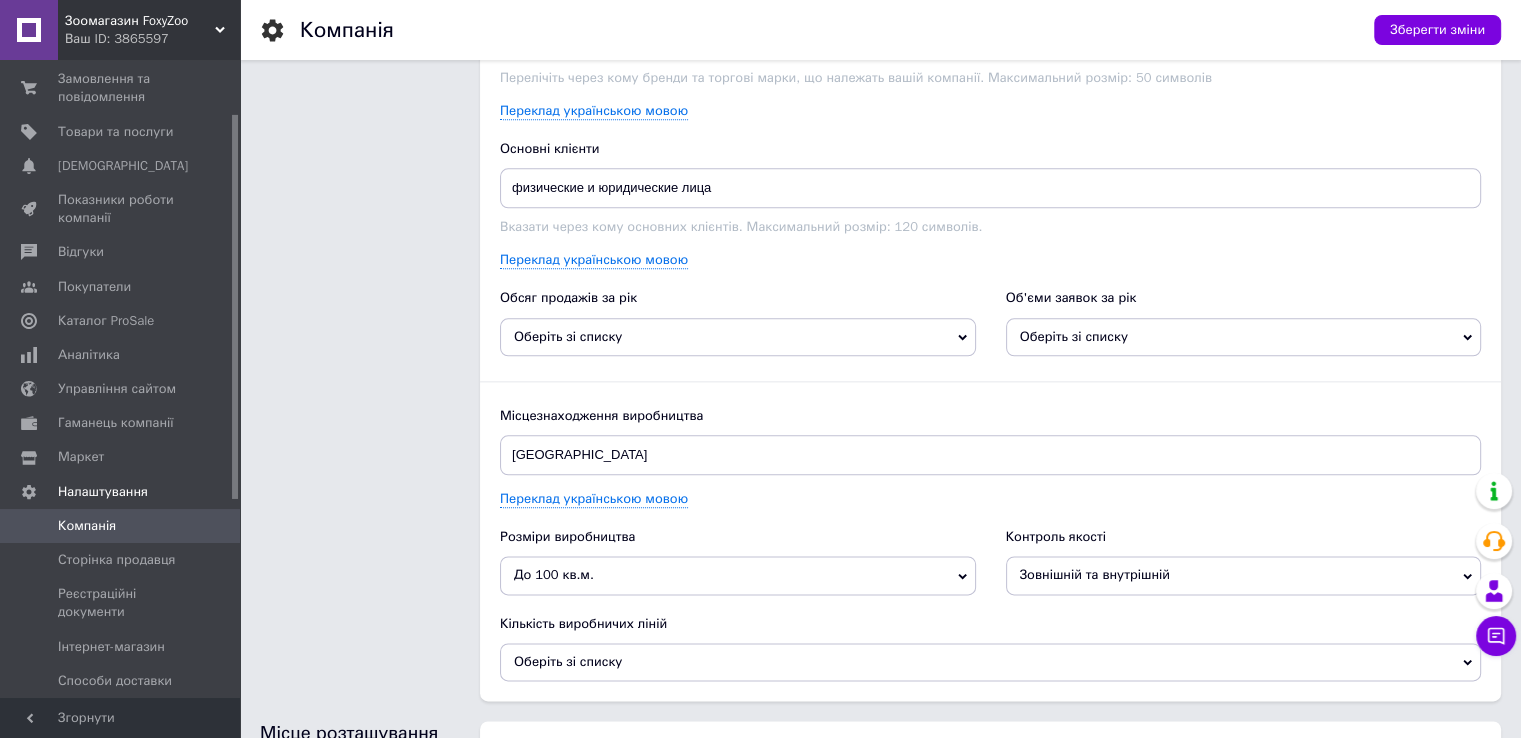 scroll, scrollTop: 2300, scrollLeft: 0, axis: vertical 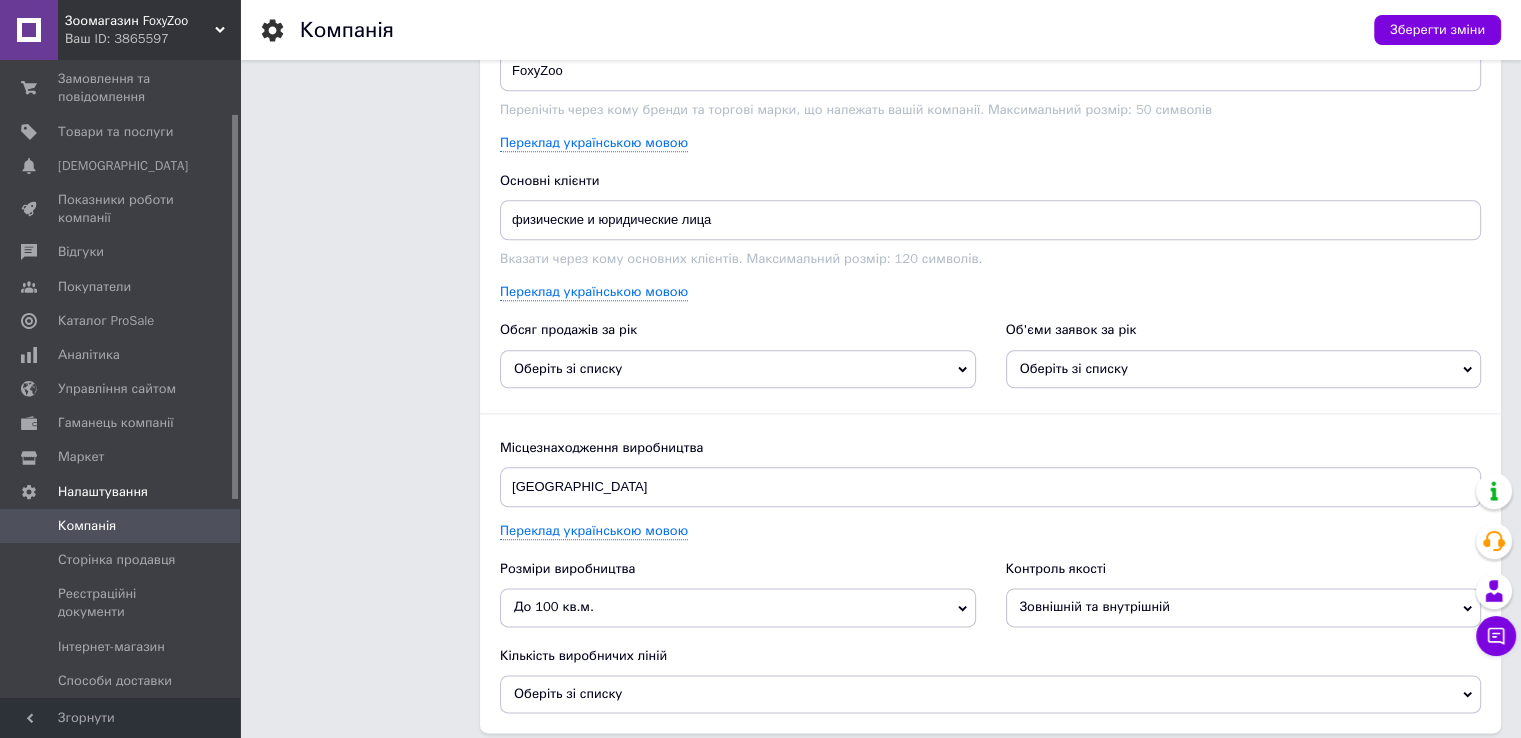 click on "Оберіть зі списку" at bounding box center [738, 369] 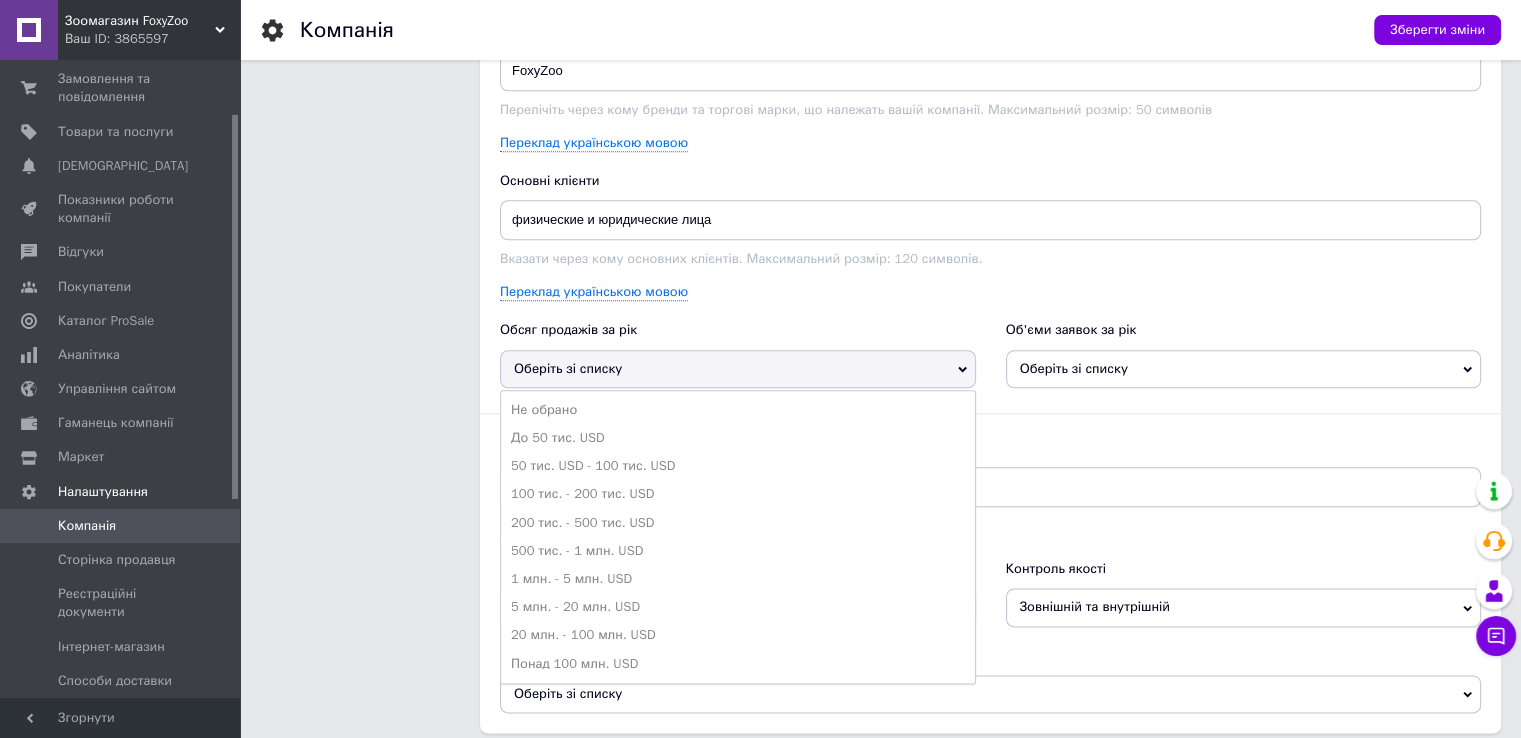click on "Оберіть зі списку" at bounding box center [738, 369] 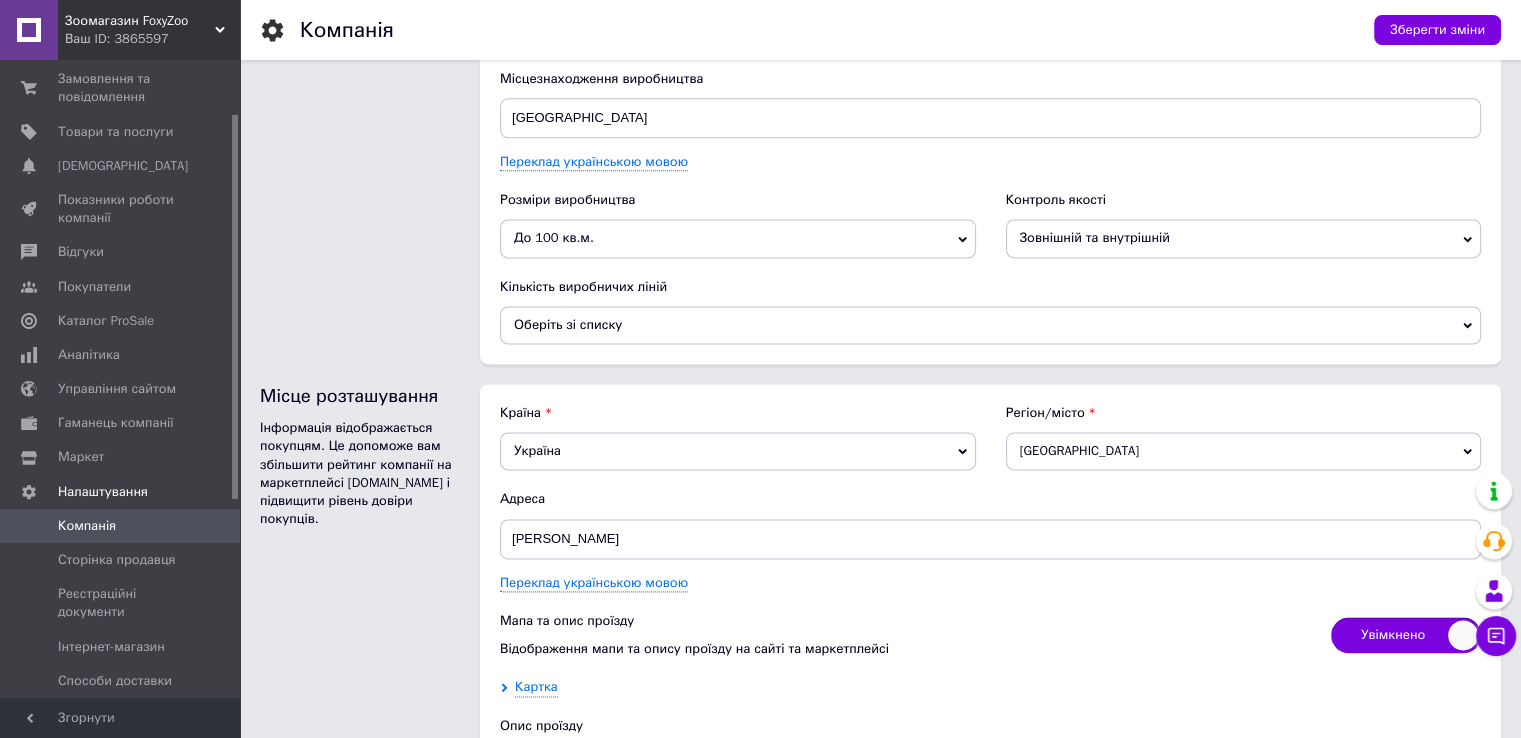 scroll, scrollTop: 2700, scrollLeft: 0, axis: vertical 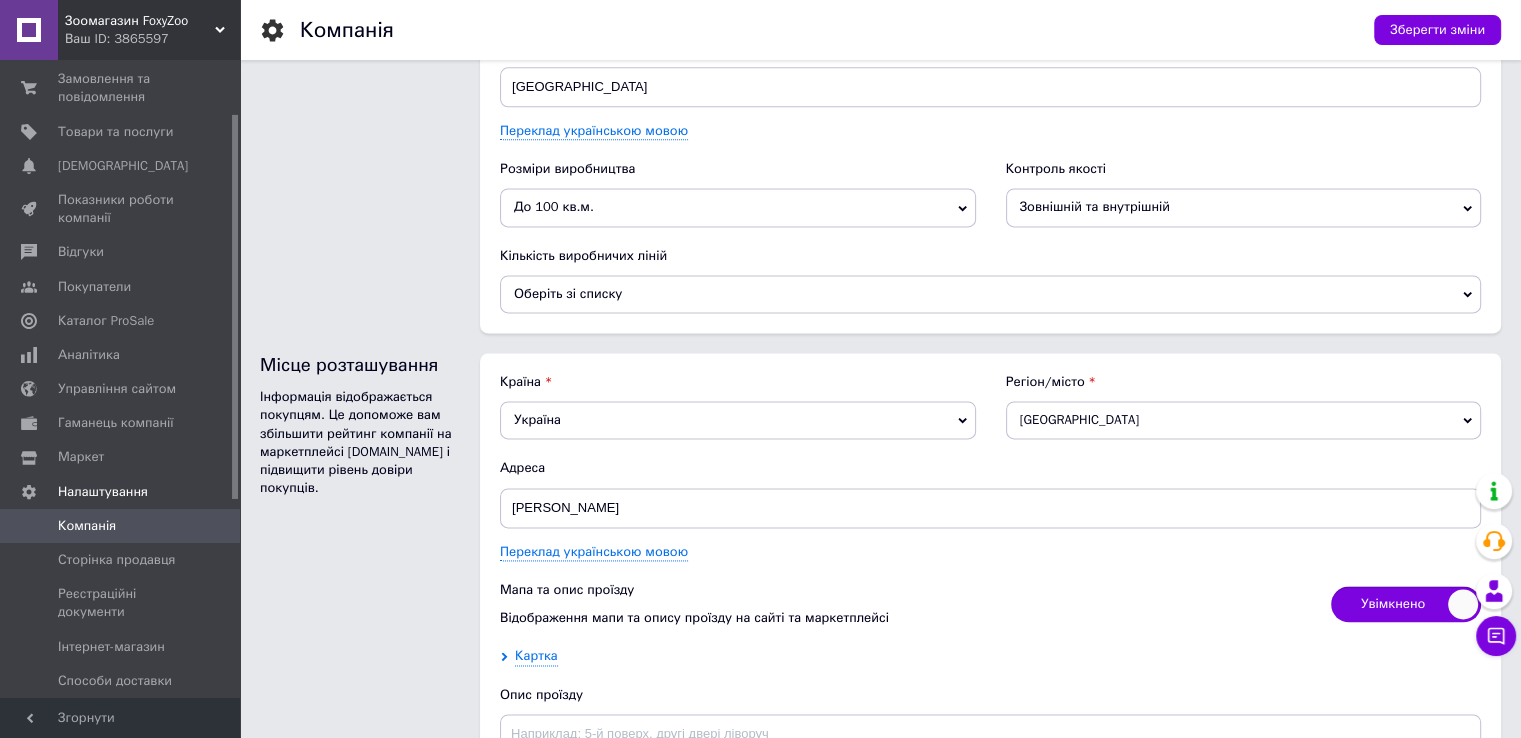 click on "Оберіть зі списку" at bounding box center [990, 294] 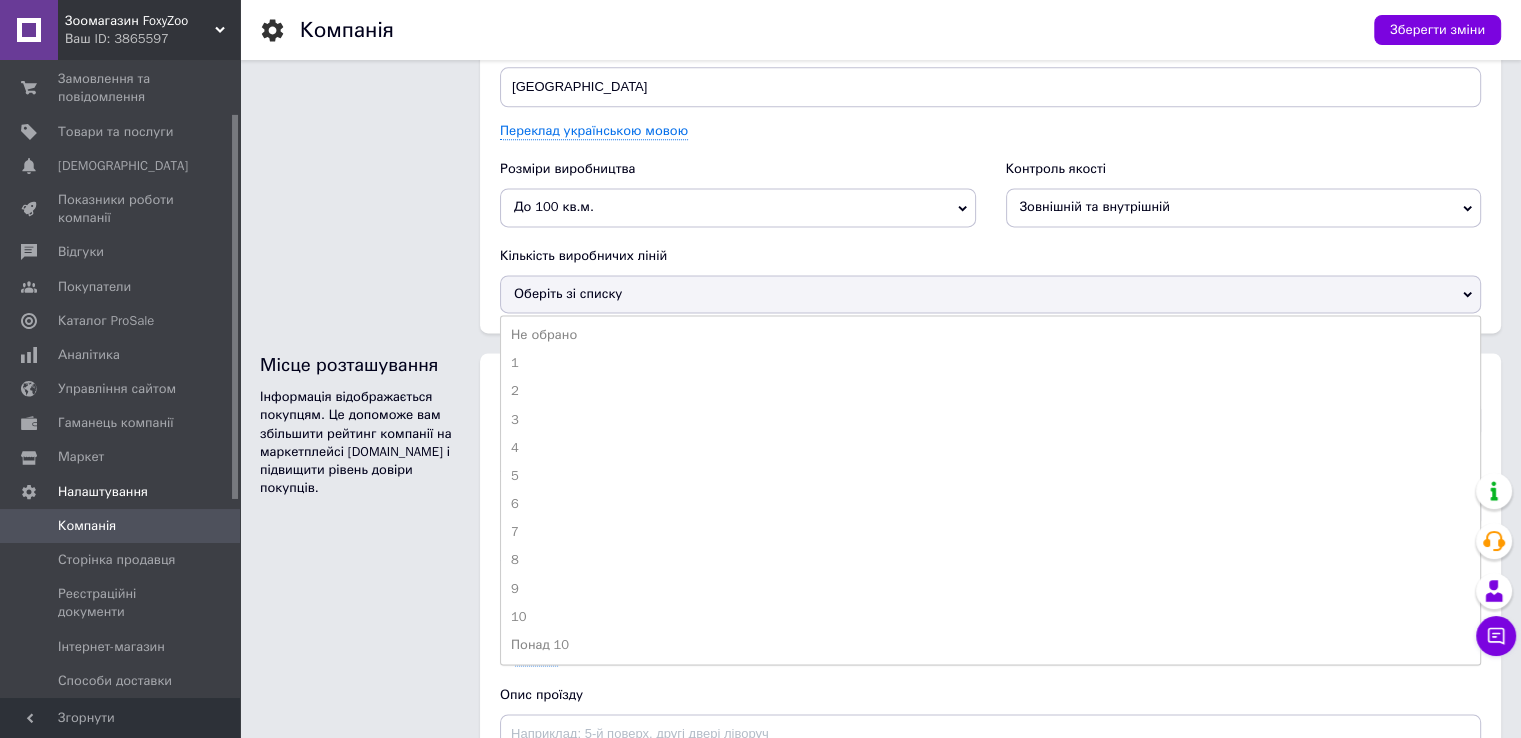 click on "Оберіть зі списку" at bounding box center [990, 294] 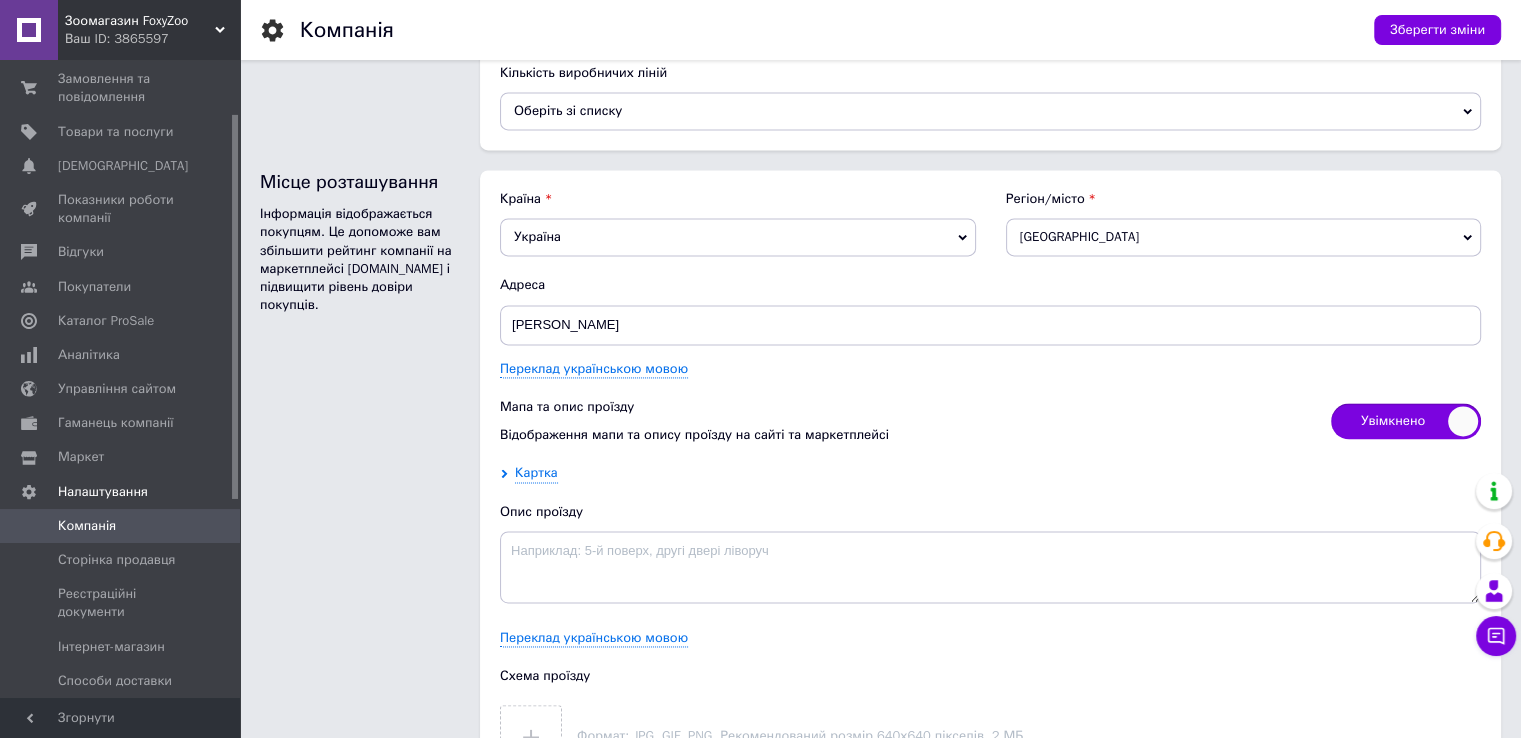 scroll, scrollTop: 2900, scrollLeft: 0, axis: vertical 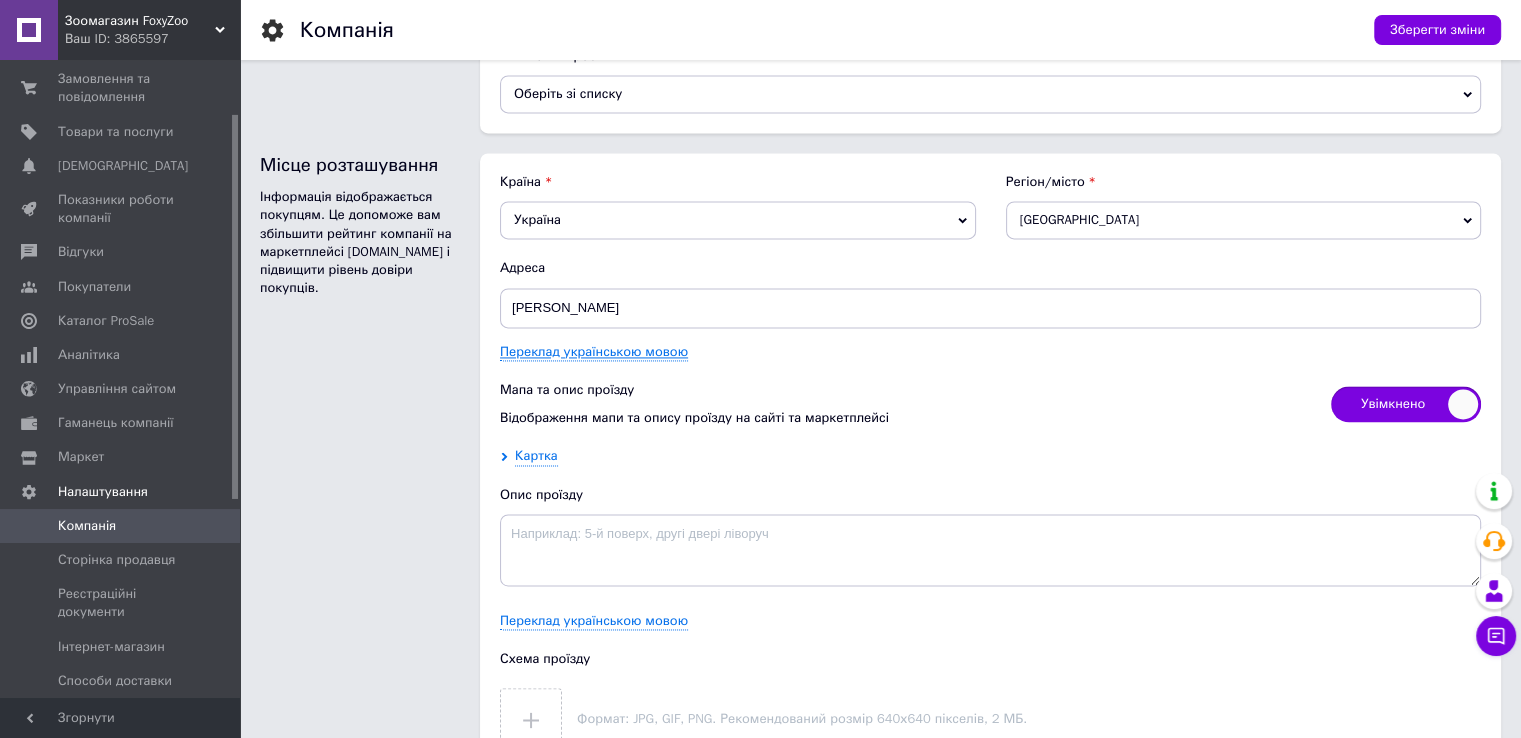 click on "Переклад українською мовою" at bounding box center (594, 352) 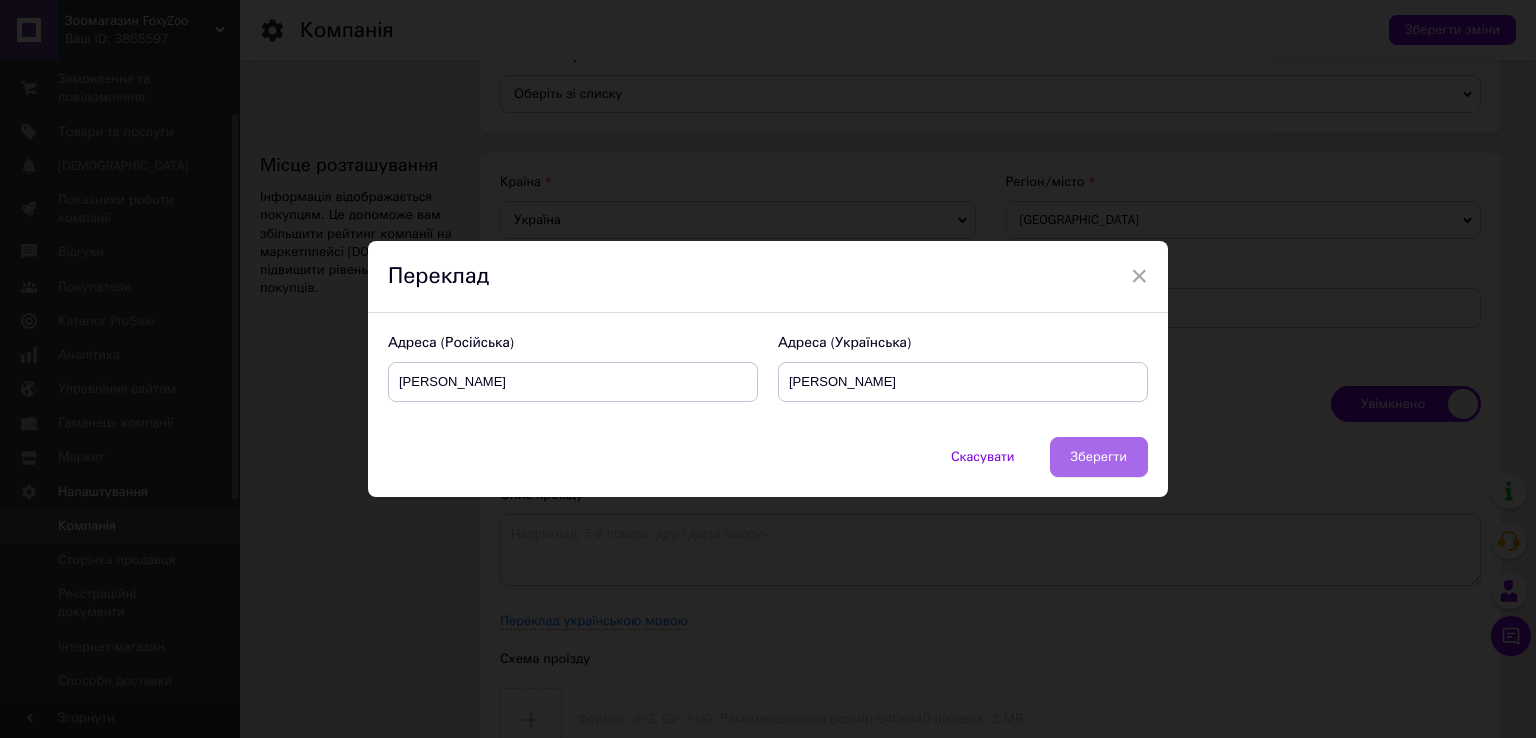 click on "Зберегти" at bounding box center [1099, 457] 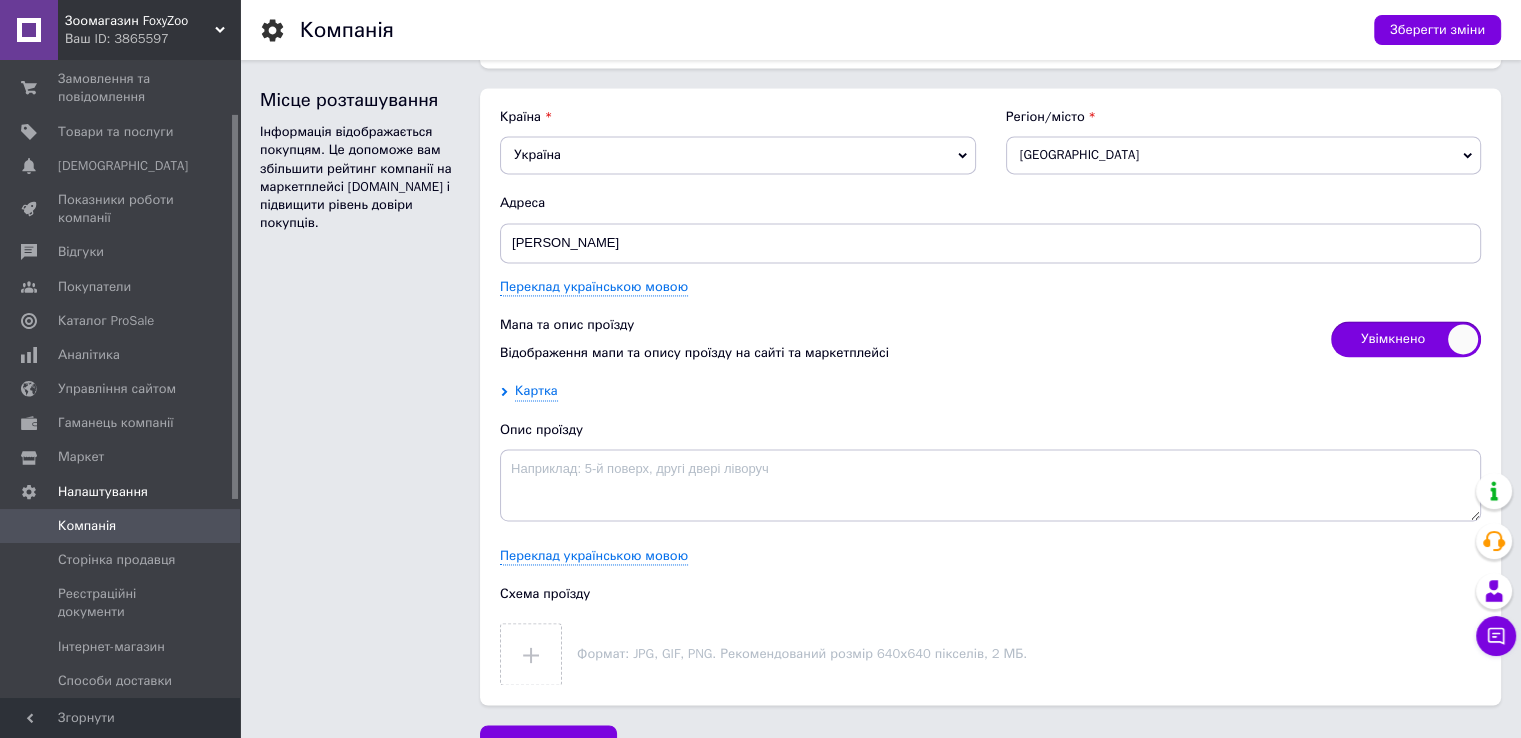 scroll, scrollTop: 3000, scrollLeft: 0, axis: vertical 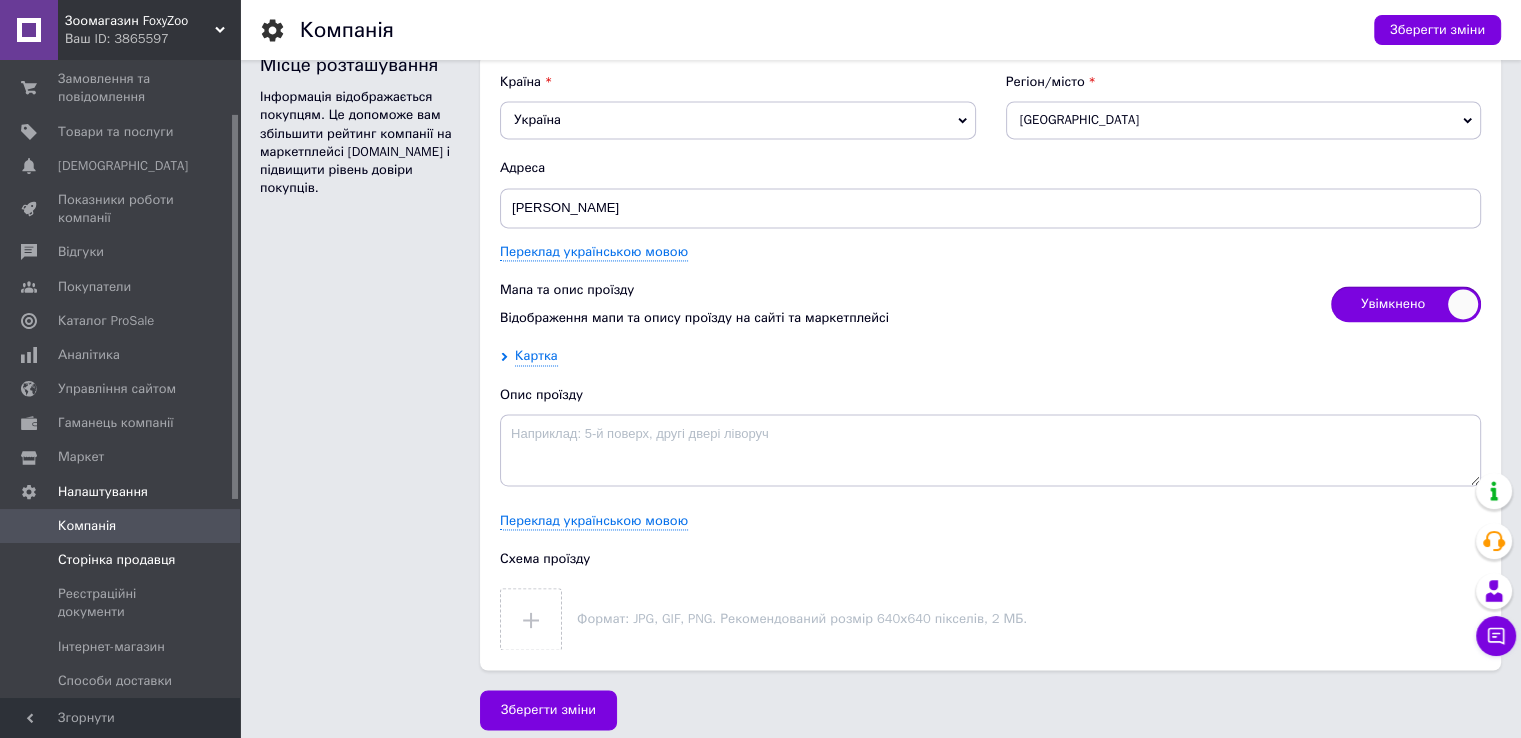 click on "Сторінка продавця" at bounding box center (116, 560) 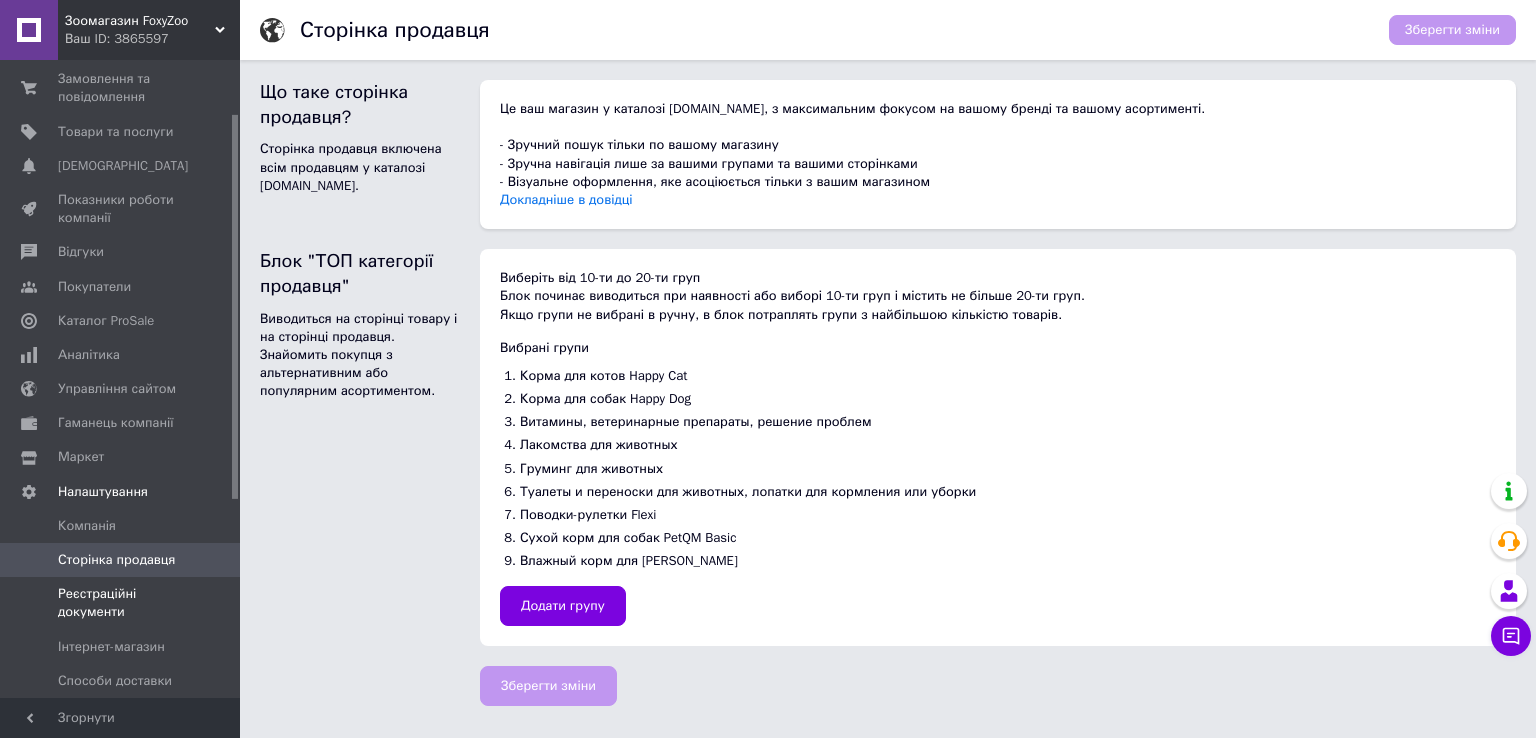 click on "Реєстраційні документи" at bounding box center [121, 603] 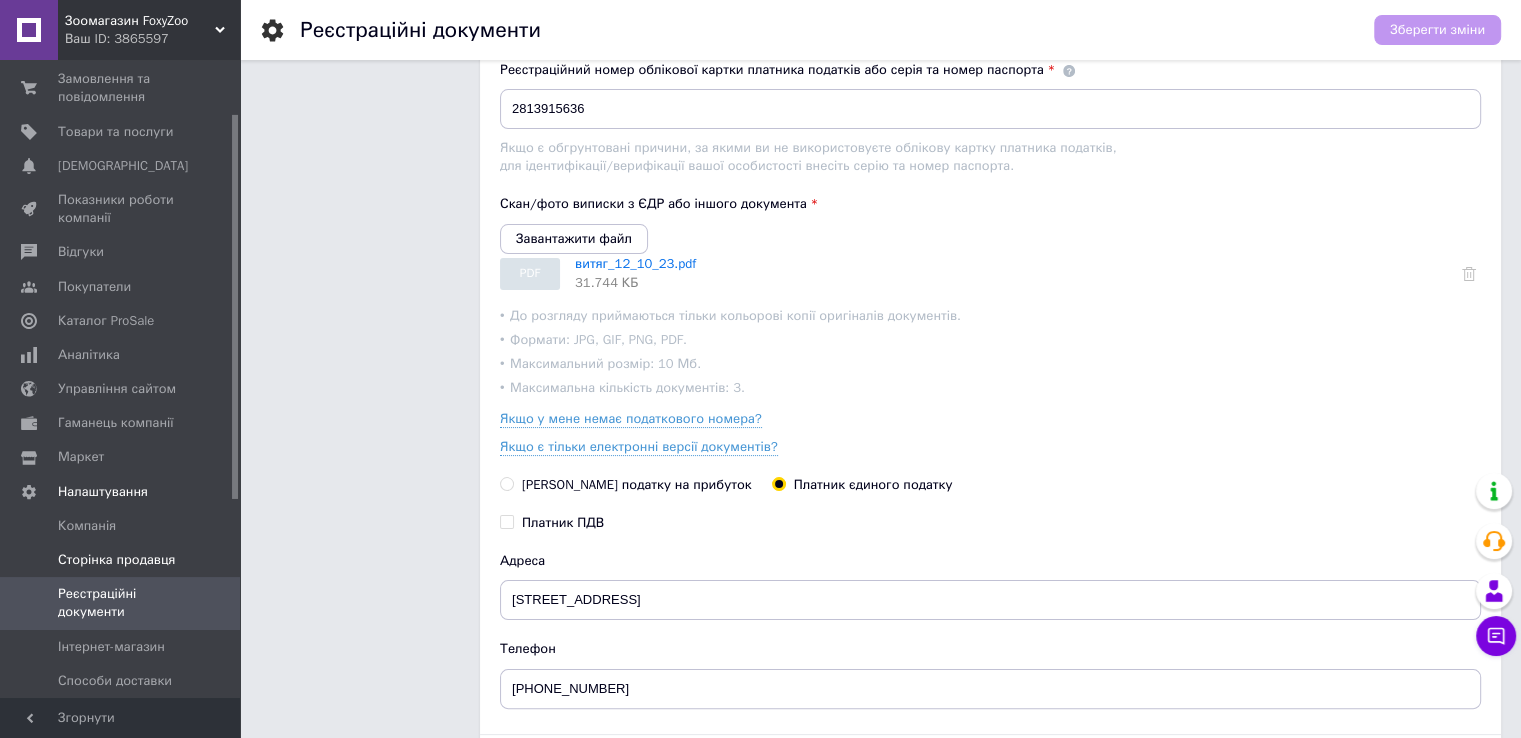 scroll, scrollTop: 300, scrollLeft: 0, axis: vertical 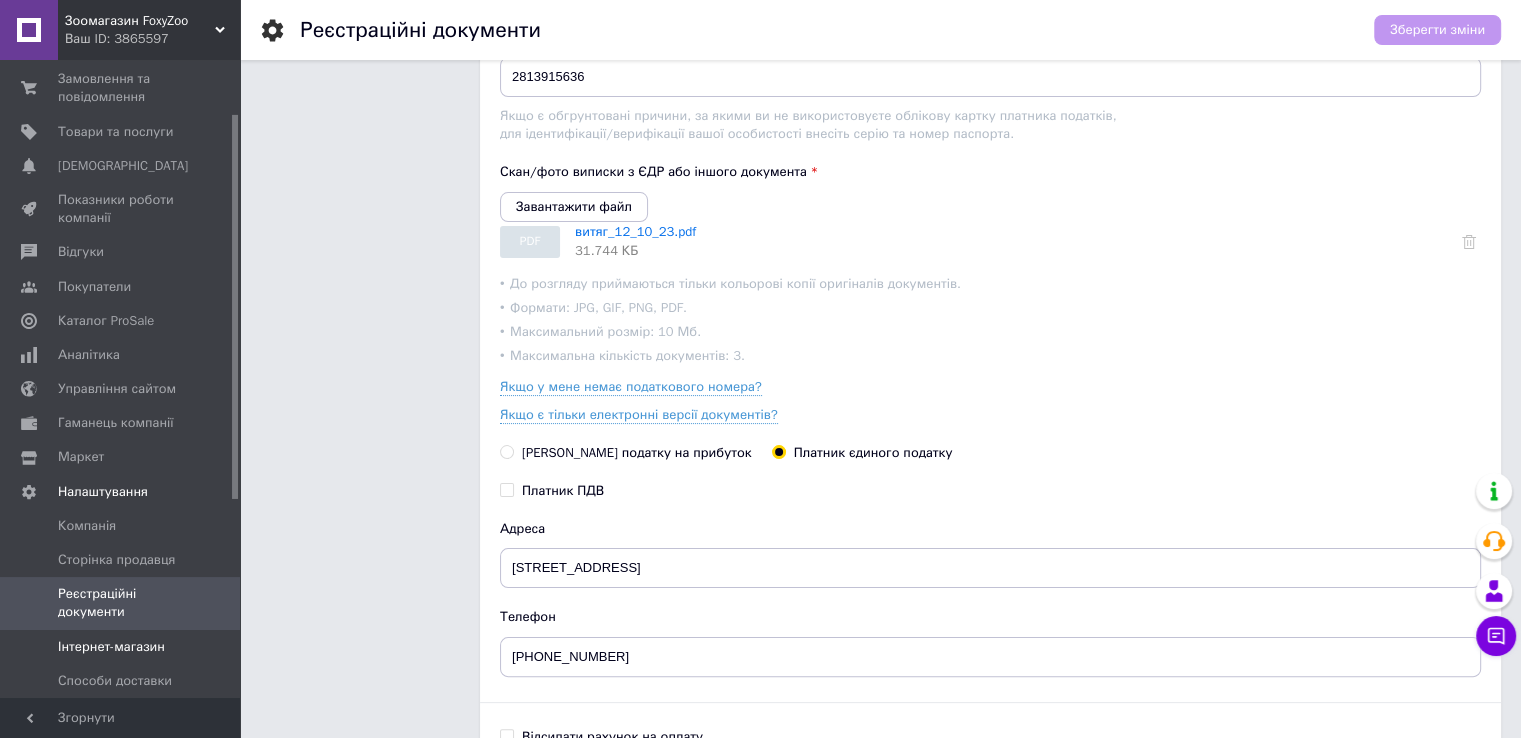 click on "Інтернет-магазин" at bounding box center (111, 647) 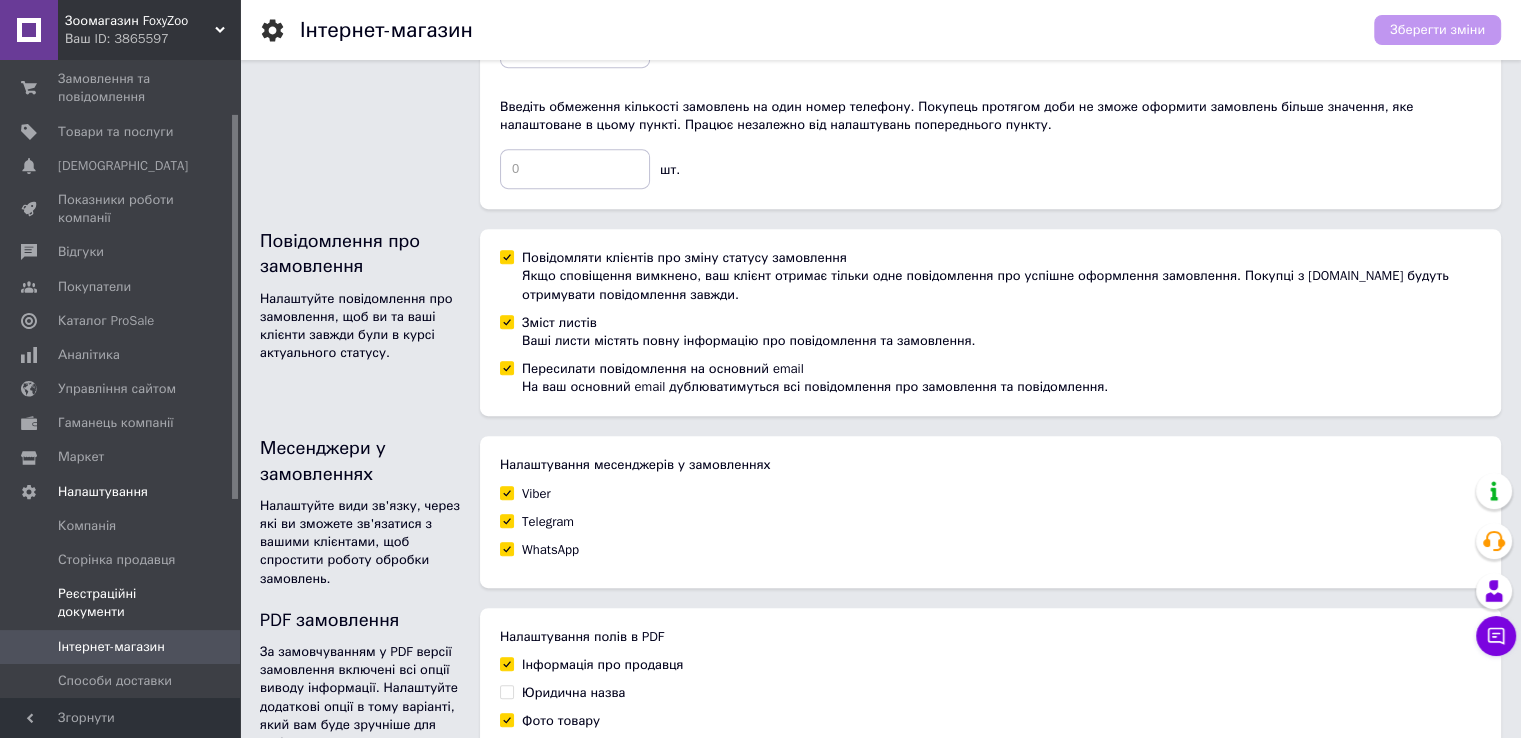 scroll, scrollTop: 1000, scrollLeft: 0, axis: vertical 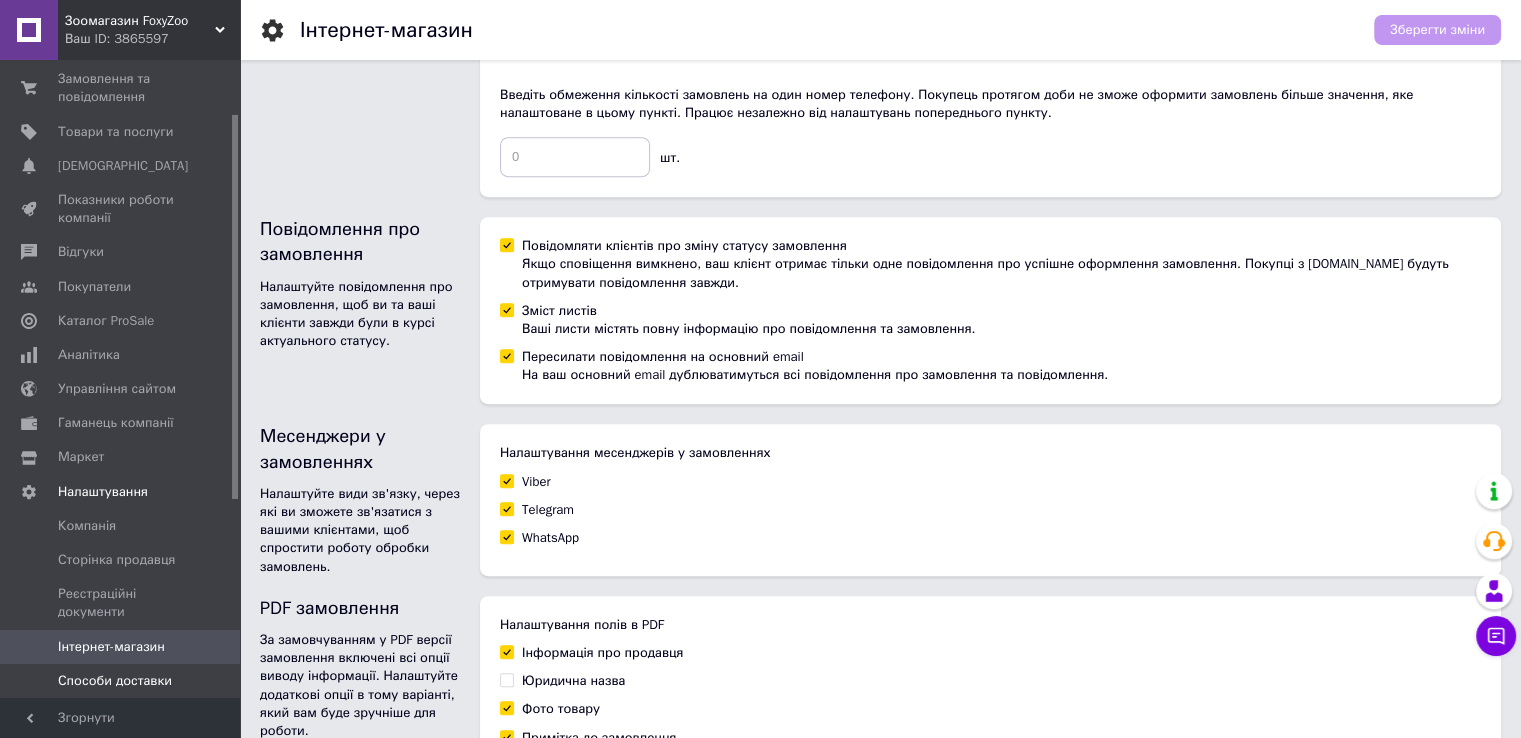 click on "Способи доставки" at bounding box center (115, 681) 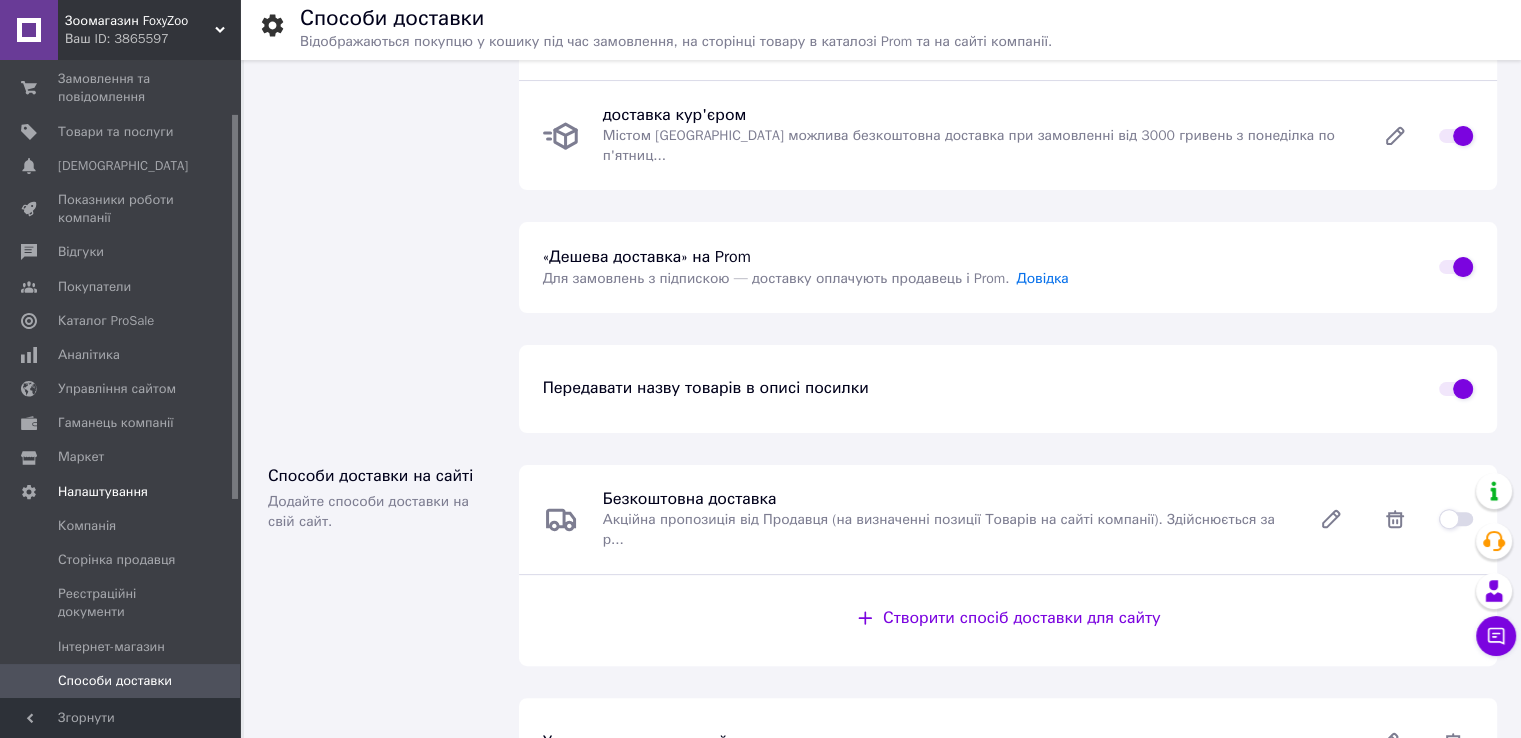 scroll, scrollTop: 471, scrollLeft: 0, axis: vertical 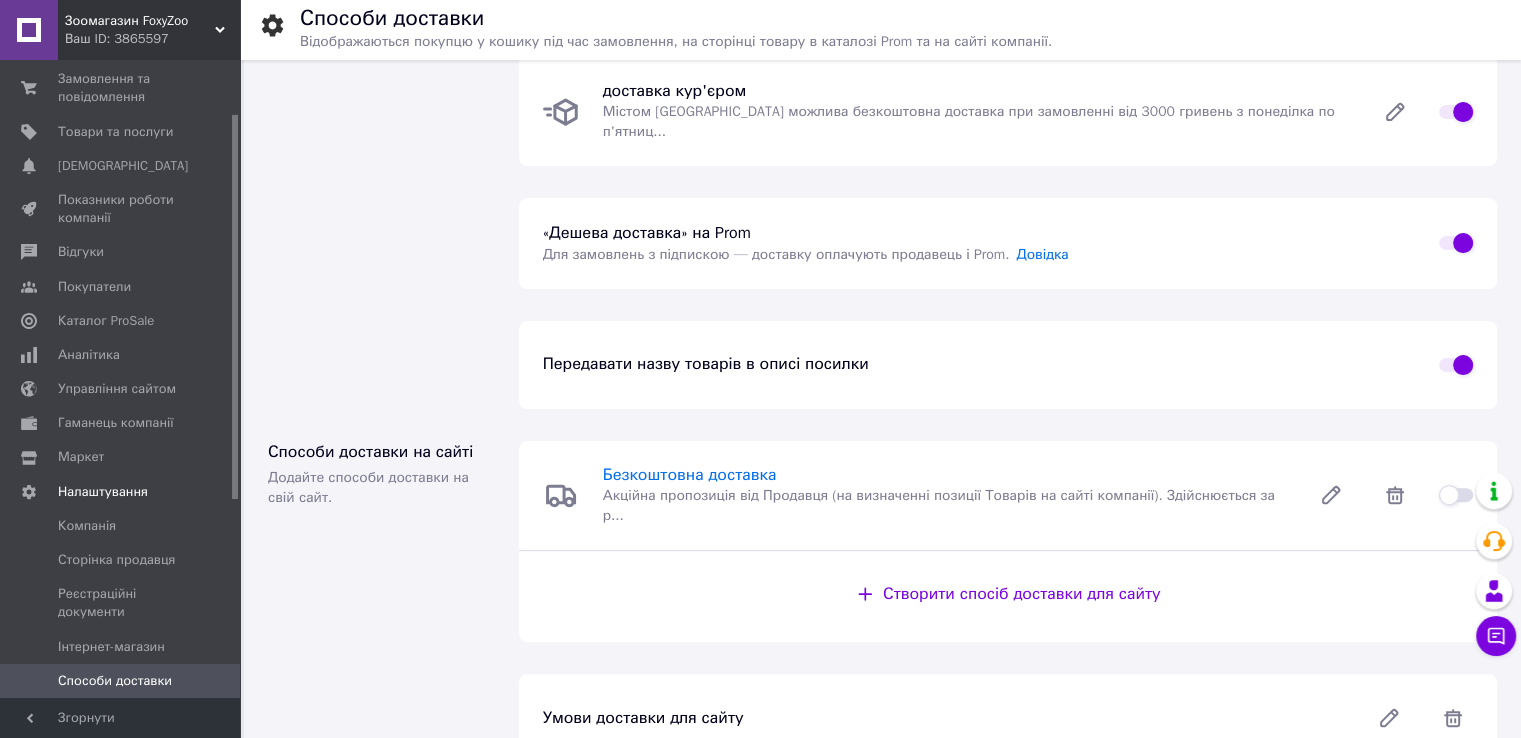 click on "Безкоштовна доставка" at bounding box center [690, 475] 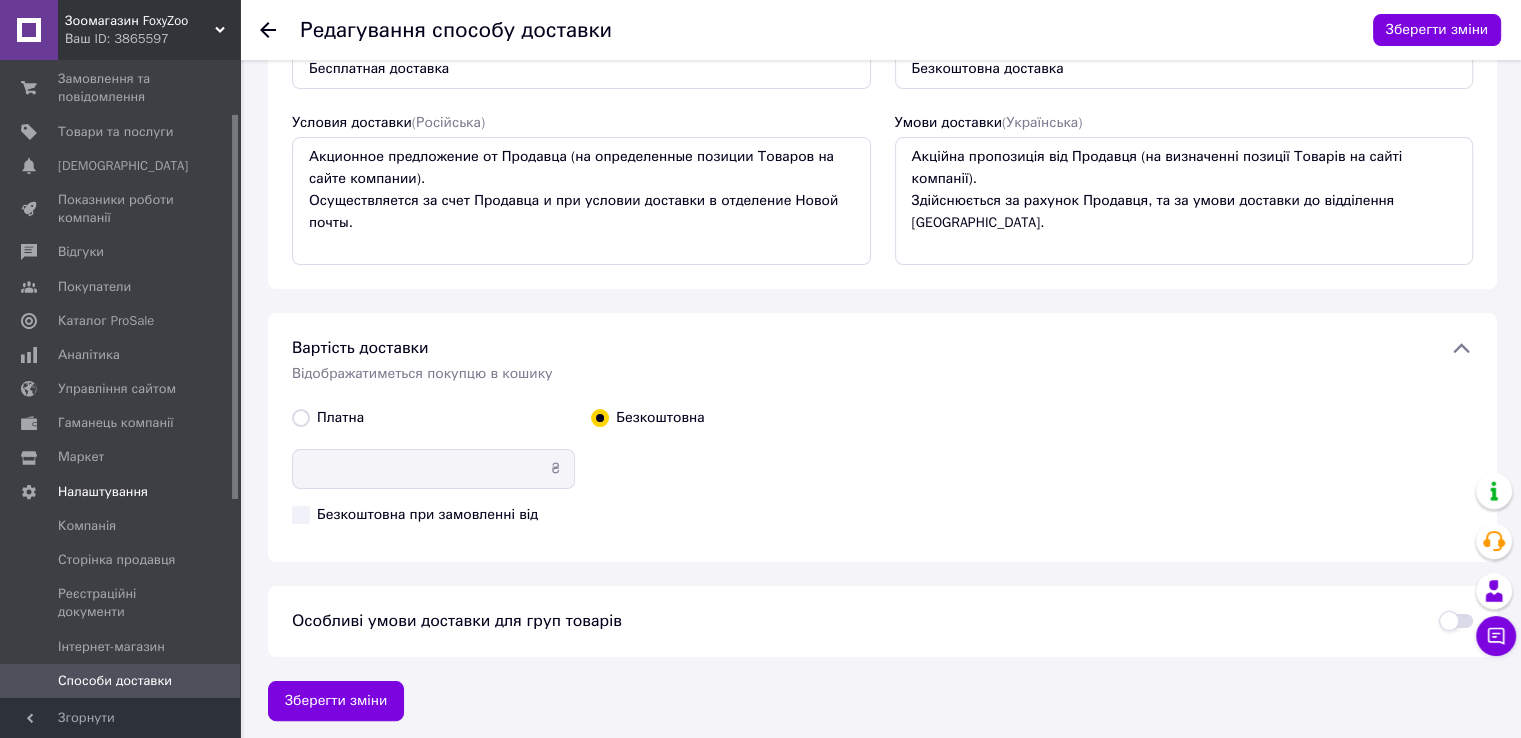 scroll, scrollTop: 263, scrollLeft: 0, axis: vertical 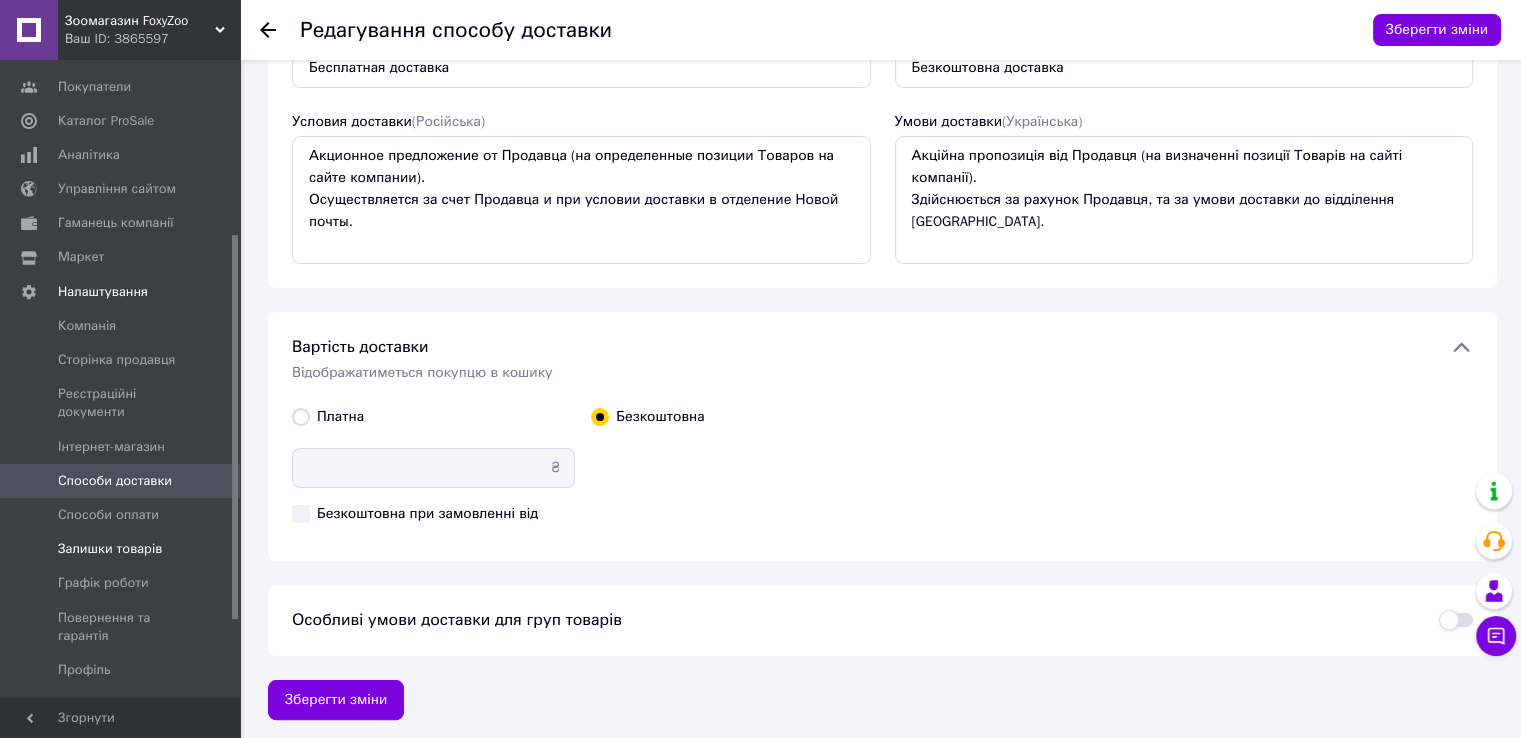 click on "Залишки товарів" at bounding box center (110, 549) 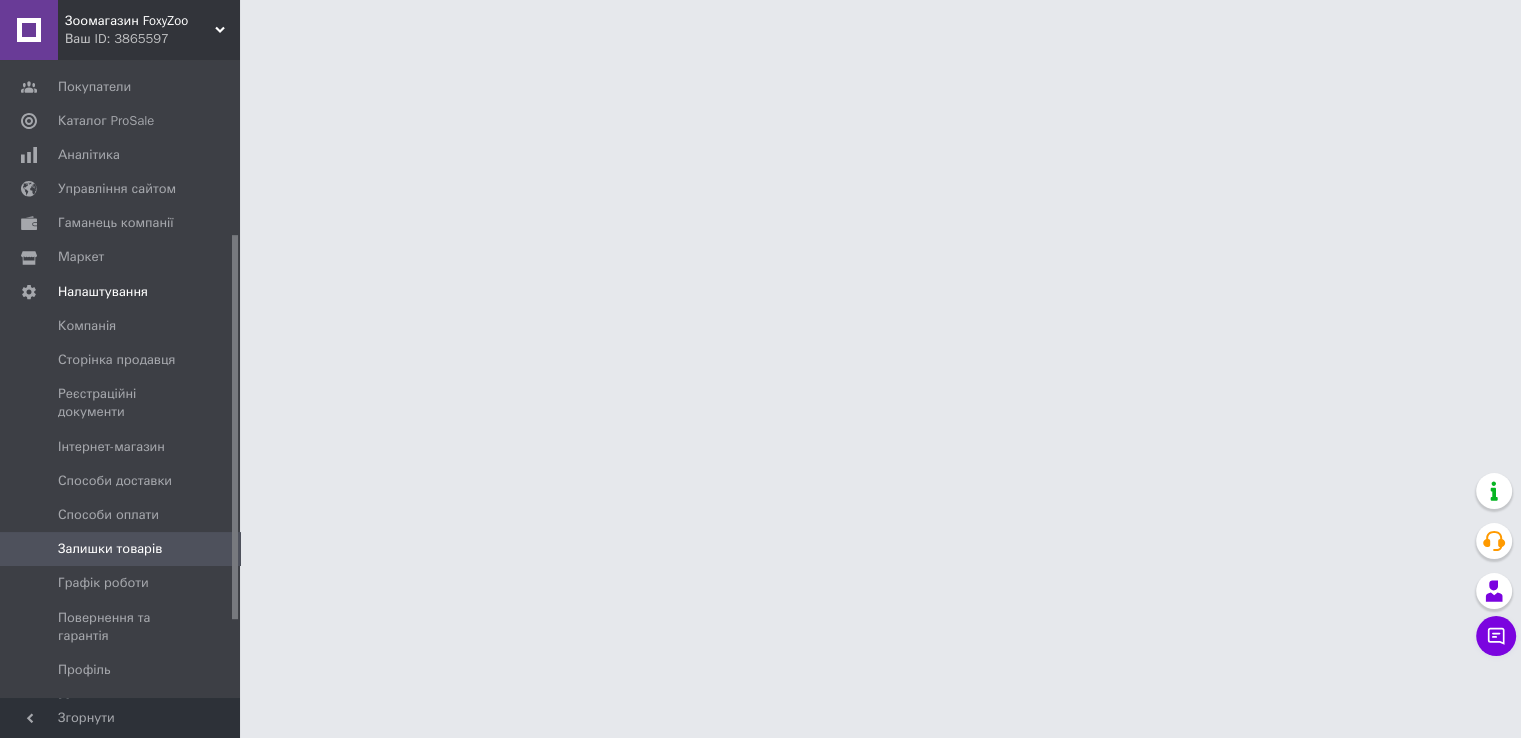 scroll, scrollTop: 0, scrollLeft: 0, axis: both 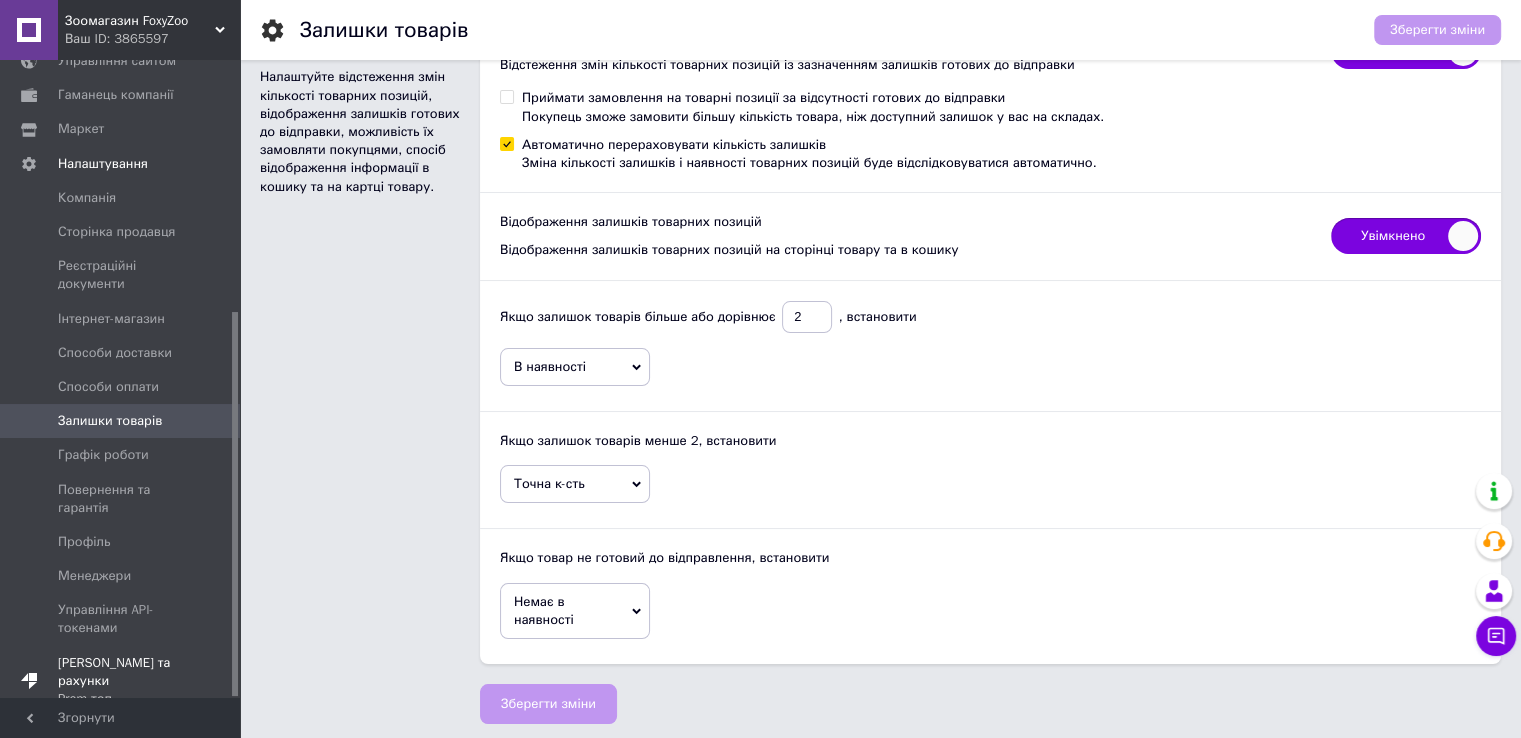 click on "Тарифи та рахунки Prom топ" at bounding box center (121, 681) 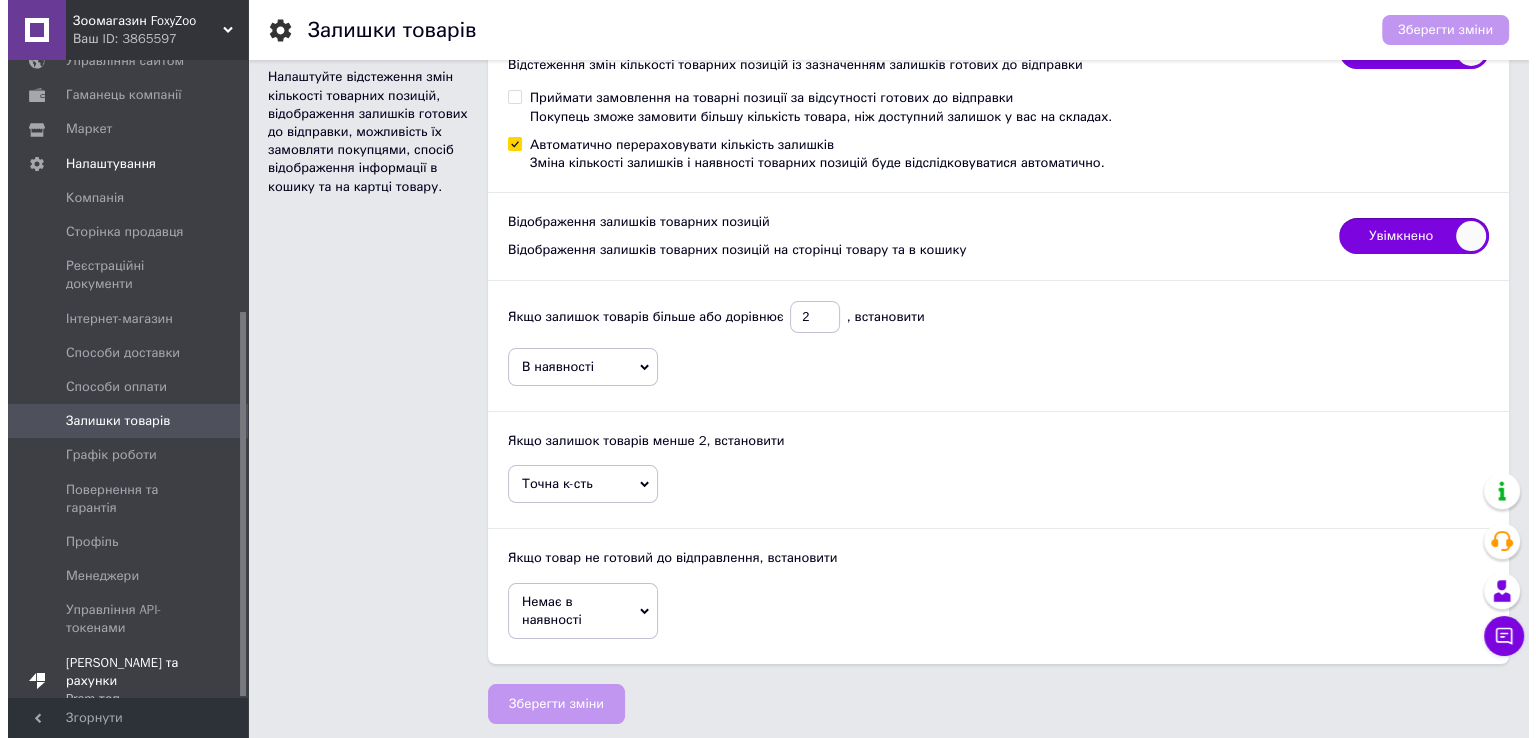 scroll, scrollTop: 0, scrollLeft: 0, axis: both 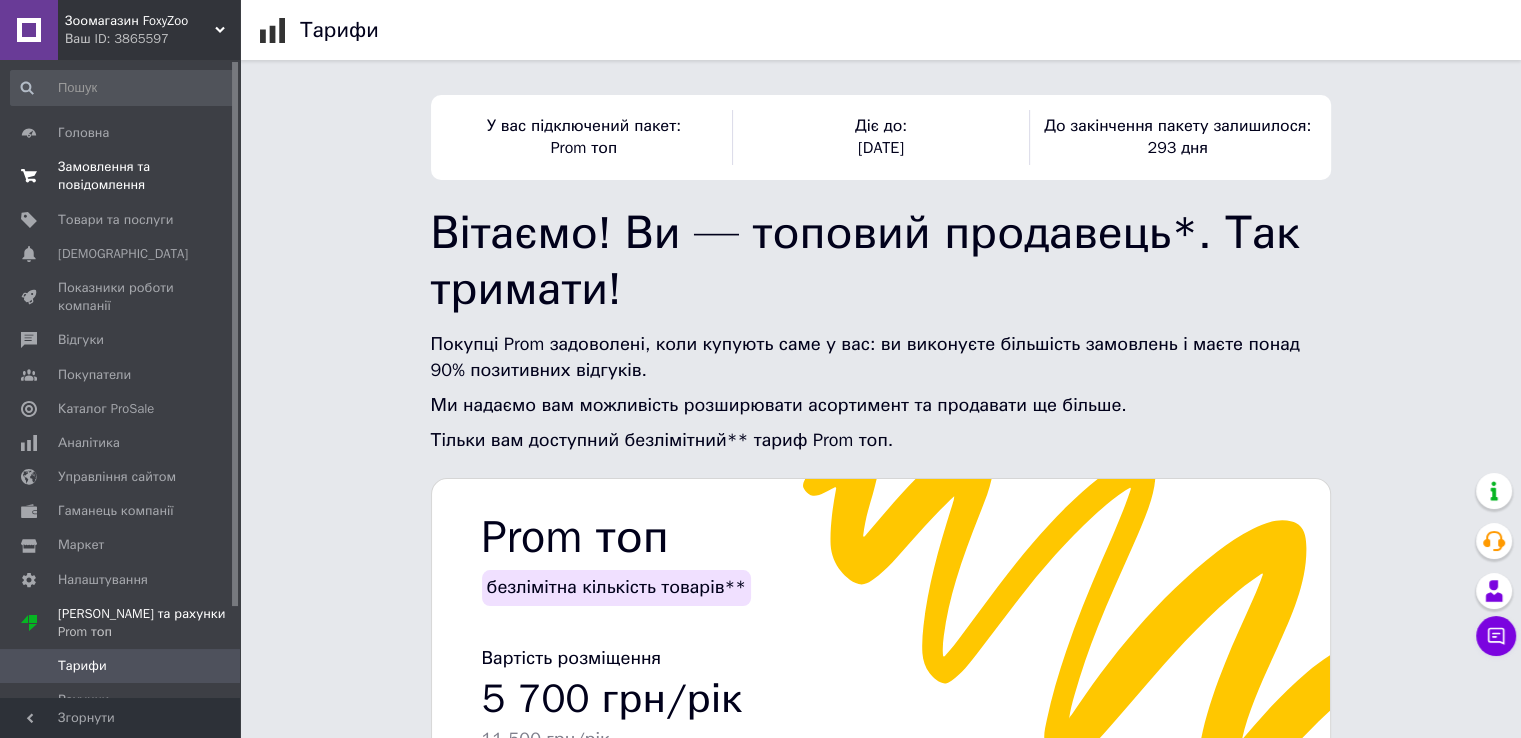 click on "Замовлення та повідомлення" at bounding box center [121, 176] 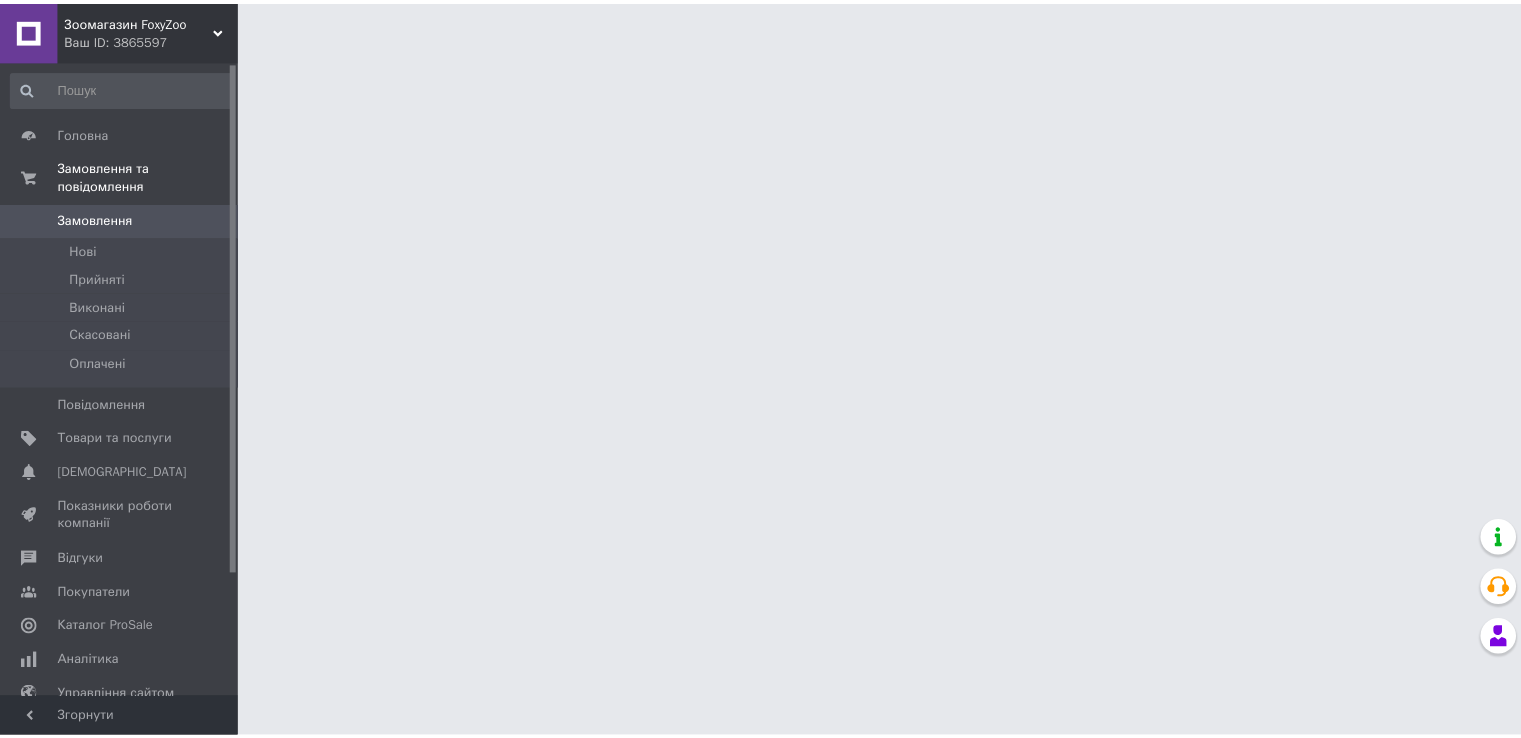 scroll, scrollTop: 0, scrollLeft: 0, axis: both 